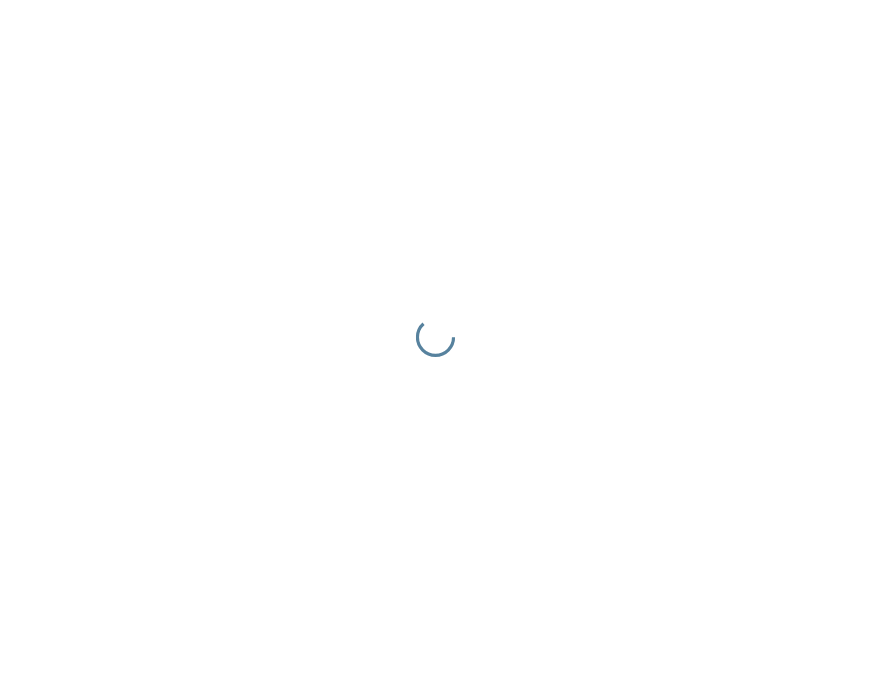 scroll, scrollTop: 0, scrollLeft: 0, axis: both 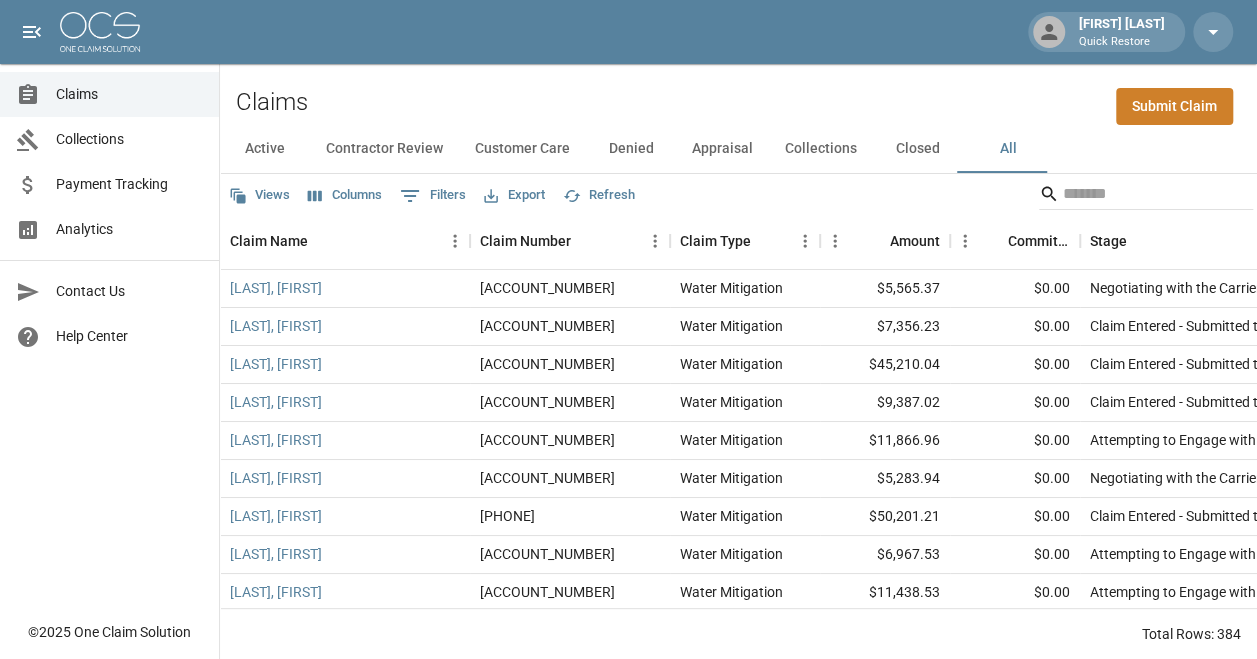 click on "Submit Claim" at bounding box center [1174, 106] 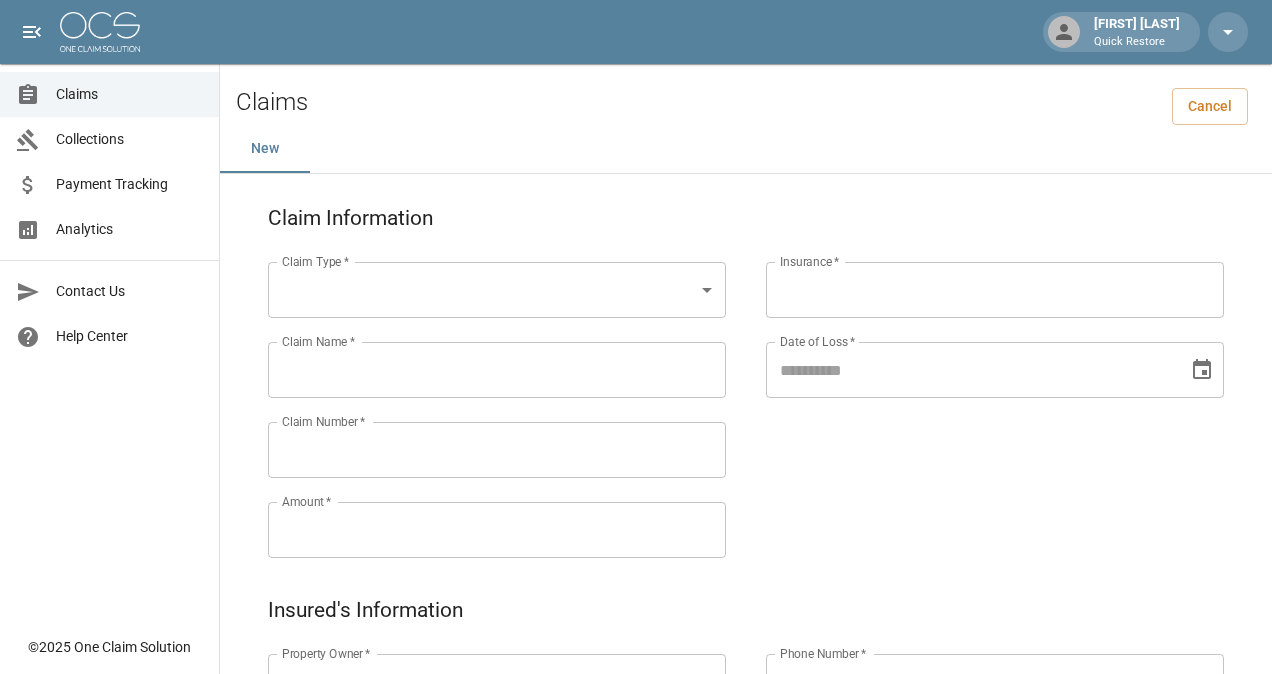 click on "[FIRST] [LAST] Quick Restore Claims Collections Payment Tracking Analytics Contact Us Help Center ©  [YEAR]   One Claim Solution Claims Cancel New Claim Information Claim Type   * ​ Claim Type   * Claim Name   * Claim Name   * Claim Number   * Claim Number   * Amount   * Amount   * Insurance   * Insurance   * Date of Loss   * Date of Loss   * Insured's Information Property Owner   * Property Owner   * Mailing Address   * Mailing Address   * Mailing City   * Mailing City   * Mailing State   * Mailing State   * Mailing Zip   * Mailing Zip   * Phone Number   * Phone Number   * Alt. Phone Number Alt. Phone Number Email Email Documentation Invoice (PDF)* ​ Upload file(s) Invoice (PDF)* Work Authorization* ​ Upload file(s) Work Authorization* Photo Link Photo Link Paperwork (dry logs, supporting documentation) ​ Upload file(s) Paperwork (dry logs, supporting documentation) Testing ​ Upload file(s) Testing Photos (PDF) ​ Upload file(s) * ​" at bounding box center (636, 836) 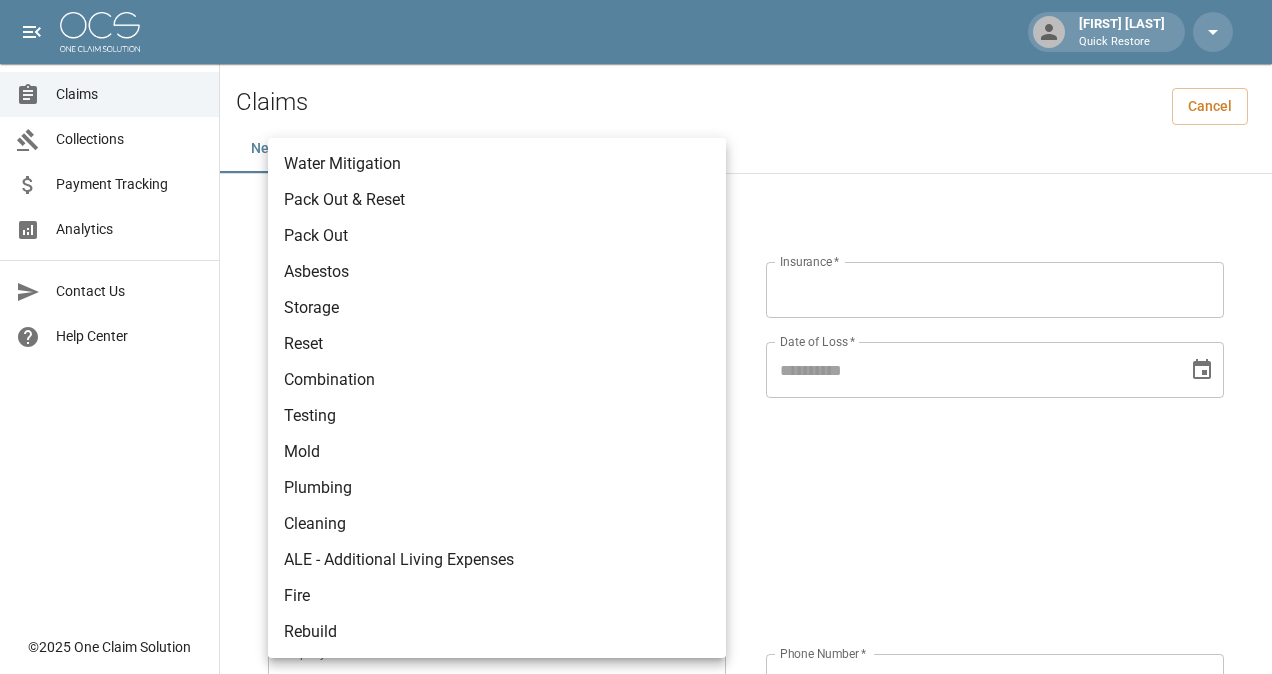 click at bounding box center [636, 337] 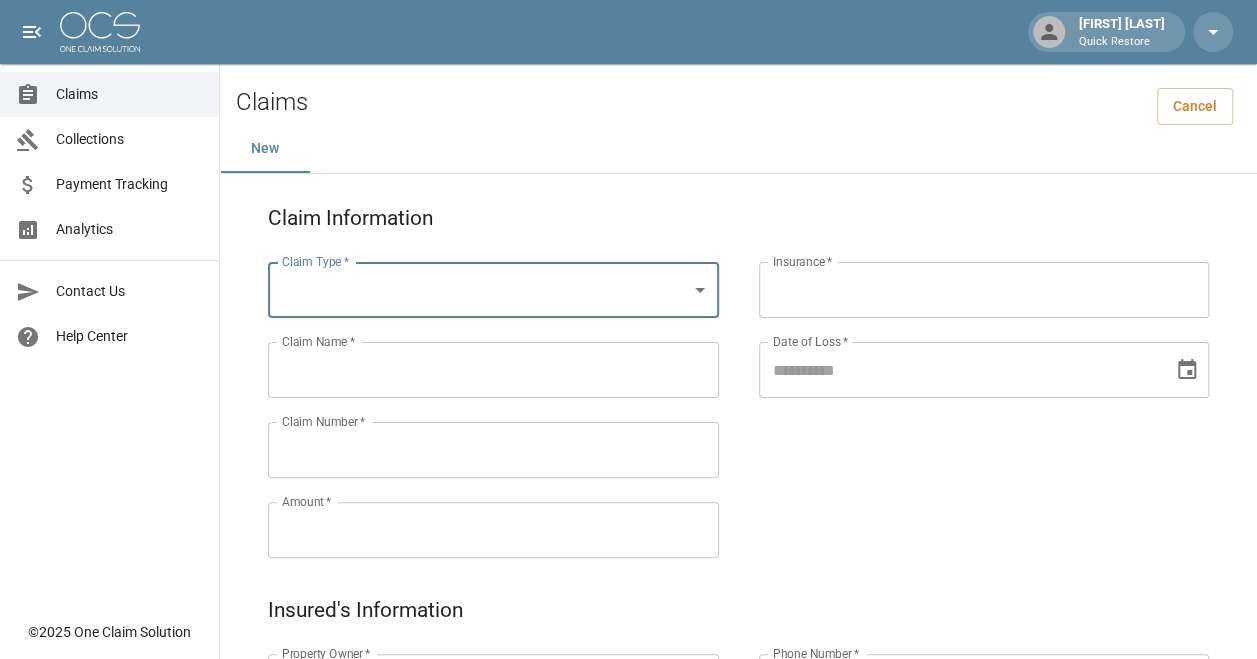 click on "[FIRST] [LAST] Quick Restore Claims Collections Payment Tracking Analytics Contact Us Help Center ©  [YEAR]   One Claim Solution Claims Cancel New Claim Information Claim Type   * ​ Claim Type   * Claim Name   * Claim Name   * Claim Number   * Claim Number   * Amount   * Amount   * Insurance   * Insurance   * Date of Loss   * Date of Loss   * Insured's Information Property Owner   * Property Owner   * Mailing Address   * Mailing Address   * Mailing City   * Mailing City   * Mailing State   * Mailing State   * Mailing Zip   * Mailing Zip   * Phone Number   * Phone Number   * Alt. Phone Number Alt. Phone Number Email Email Documentation Invoice (PDF)* ​ Upload file(s) Invoice (PDF)* Work Authorization* ​ Upload file(s) Work Authorization* Photo Link Photo Link Paperwork (dry logs, supporting documentation) ​ Upload file(s) Paperwork (dry logs, supporting documentation) Testing ​ Upload file(s) Testing Photos (PDF) ​ Upload file(s) * ​" at bounding box center [628, 836] 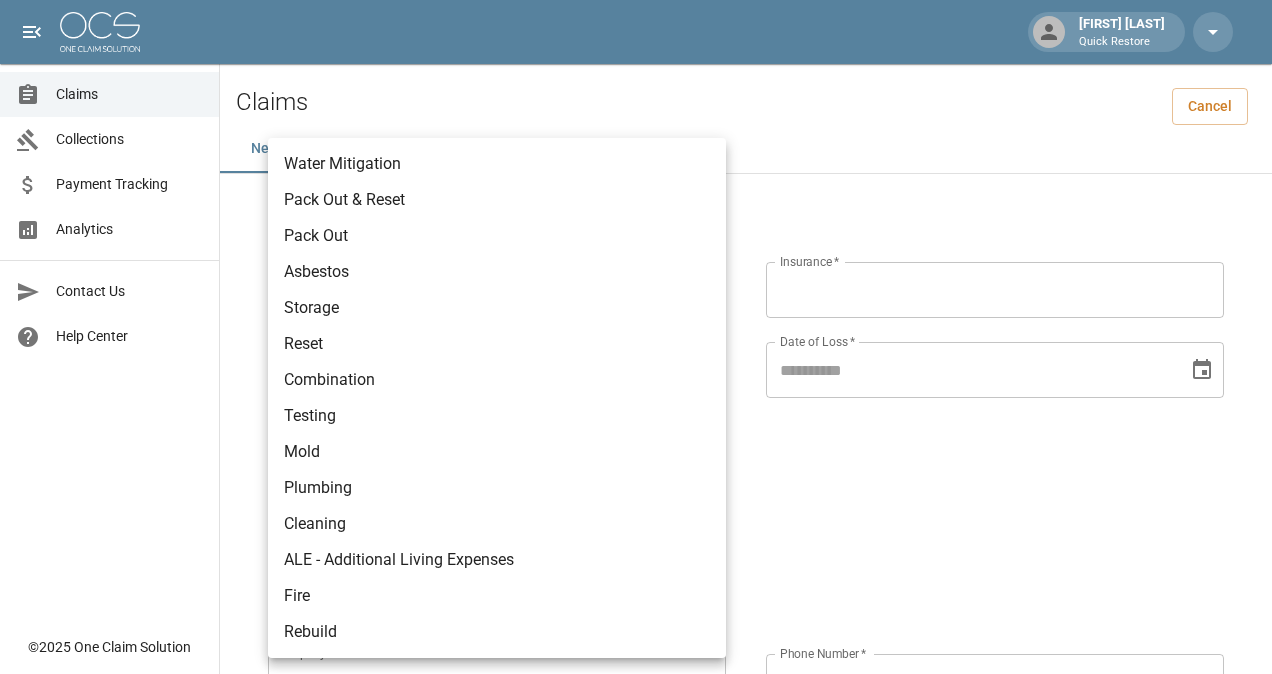 click on "Water Mitigation" at bounding box center [497, 164] 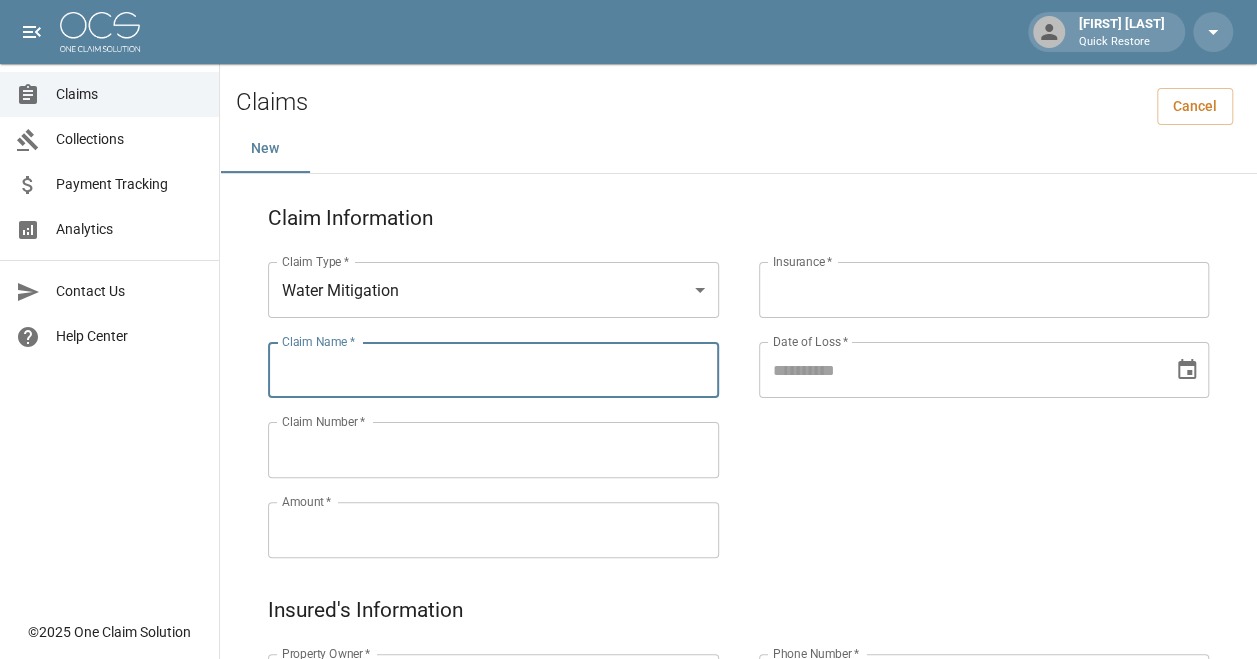 click on "Claim Name   *" at bounding box center (493, 370) 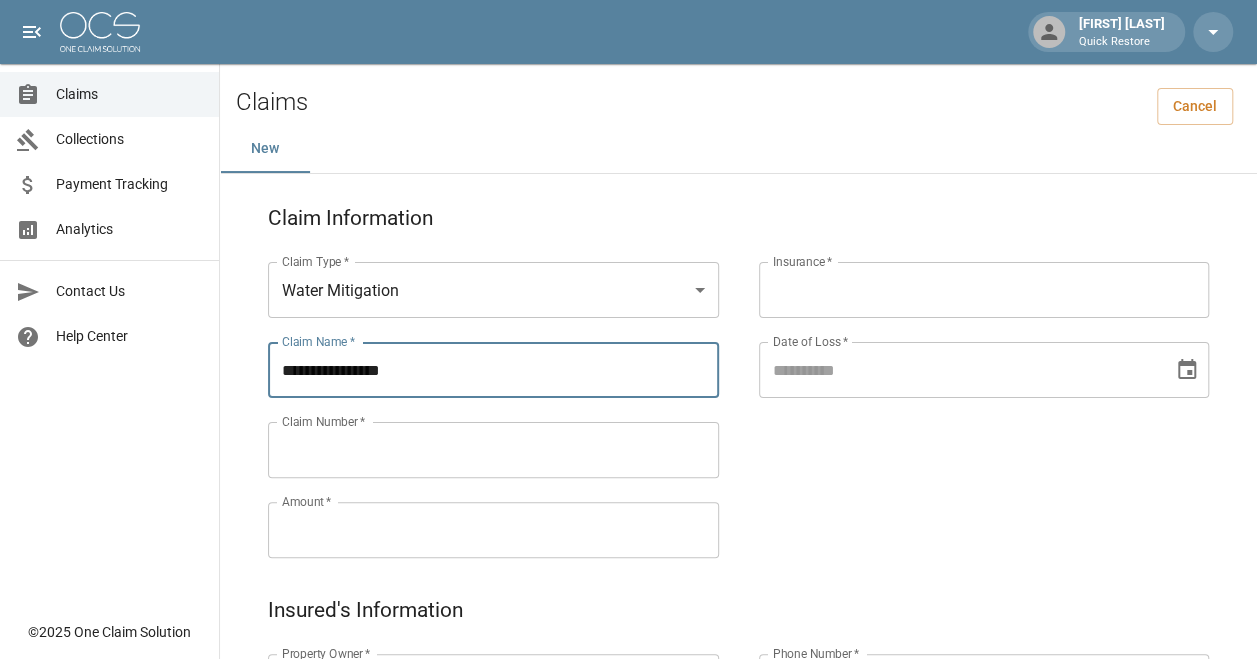 type on "**********" 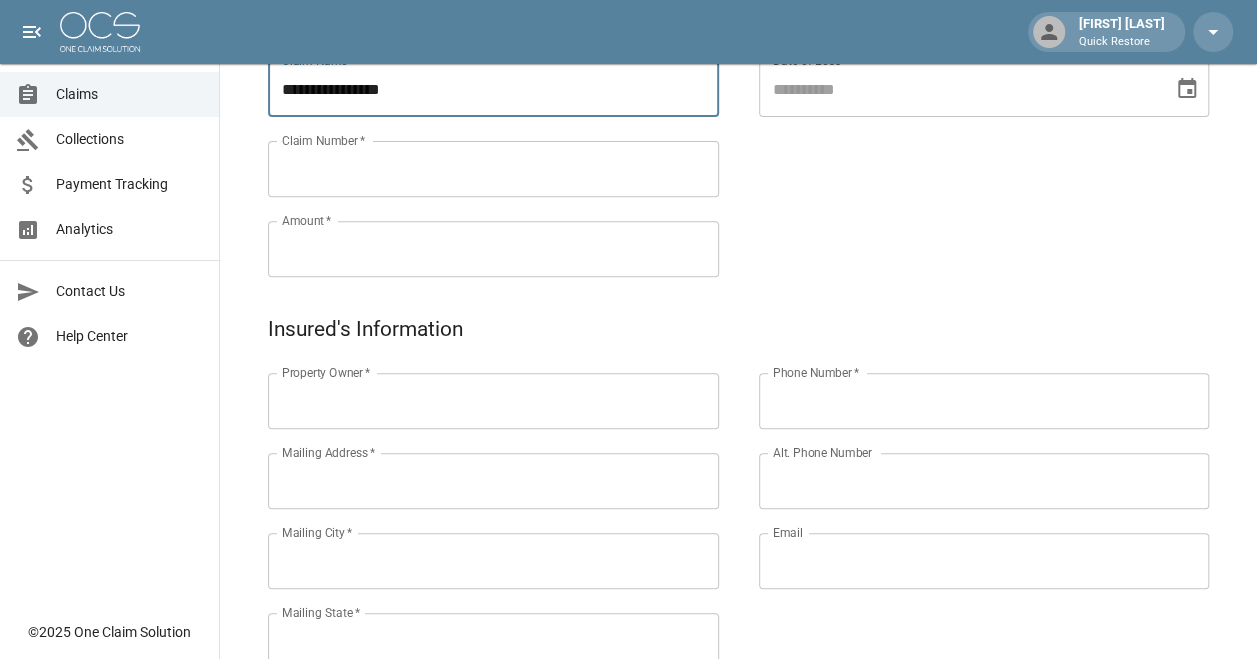 click on "Email" at bounding box center [984, 561] 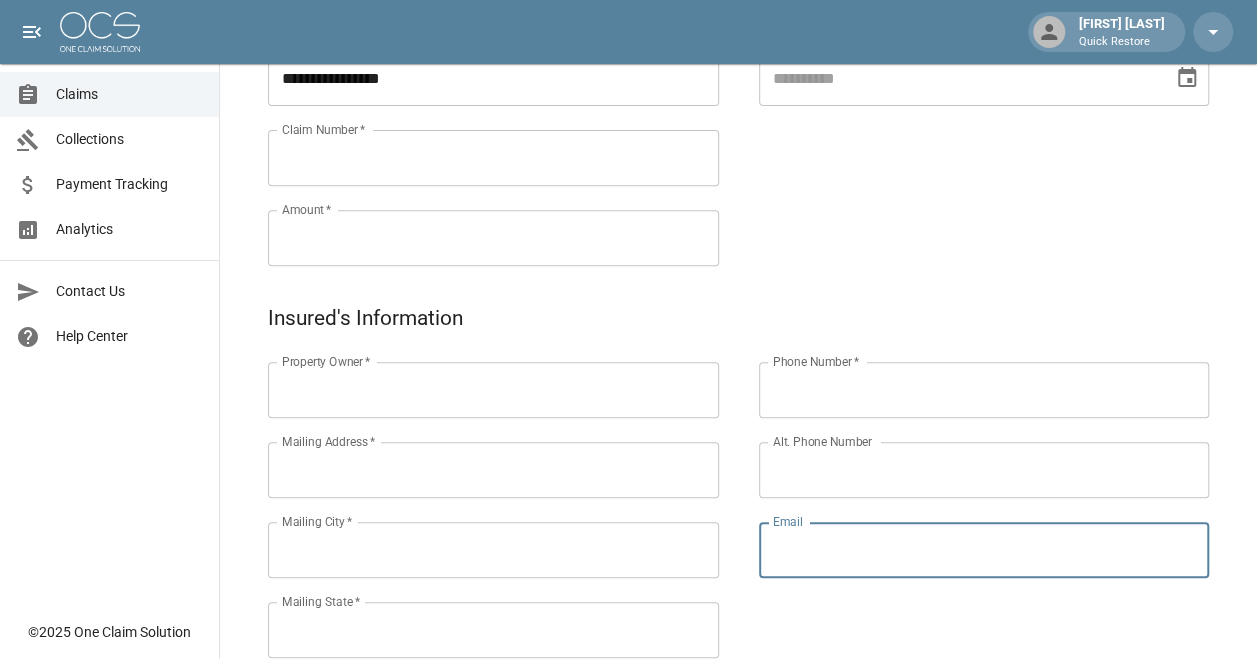 paste on "**********" 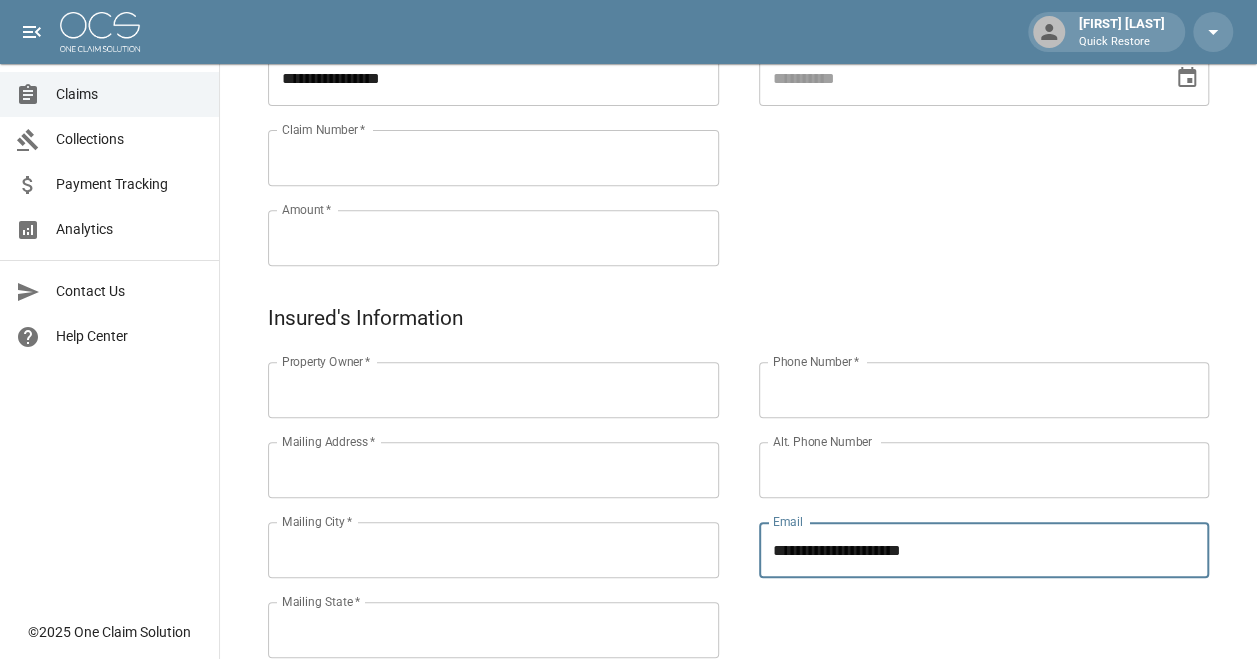 scroll, scrollTop: 292, scrollLeft: 0, axis: vertical 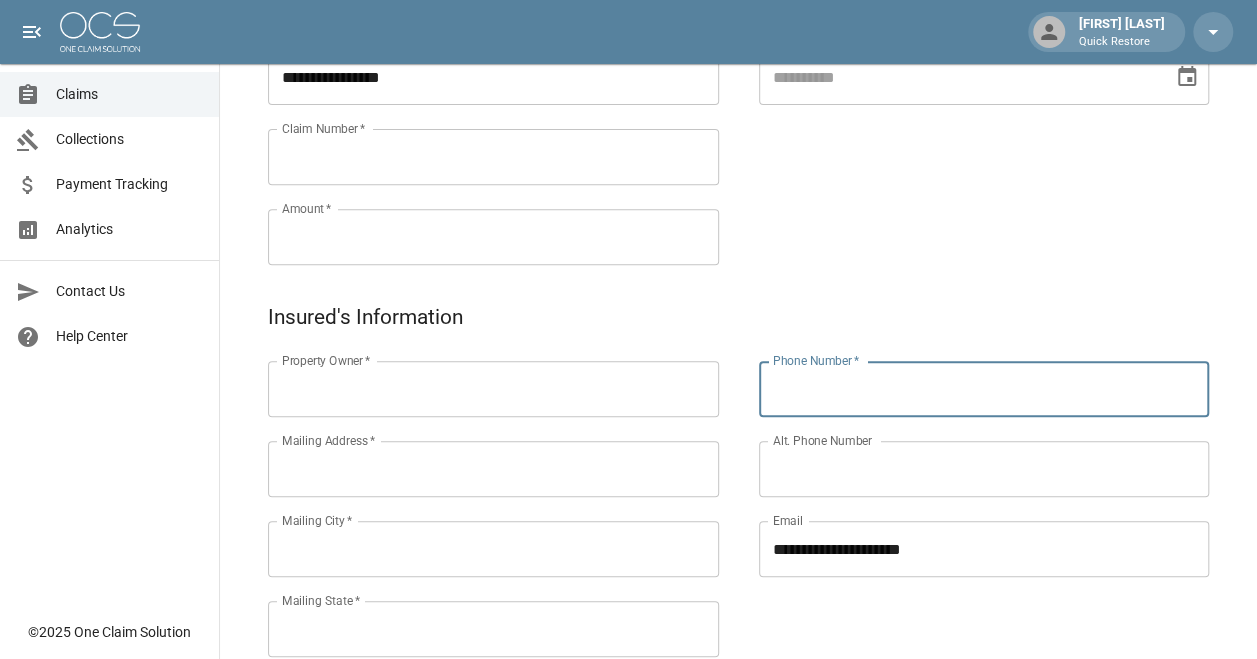 click on "Phone Number   *" at bounding box center (984, 389) 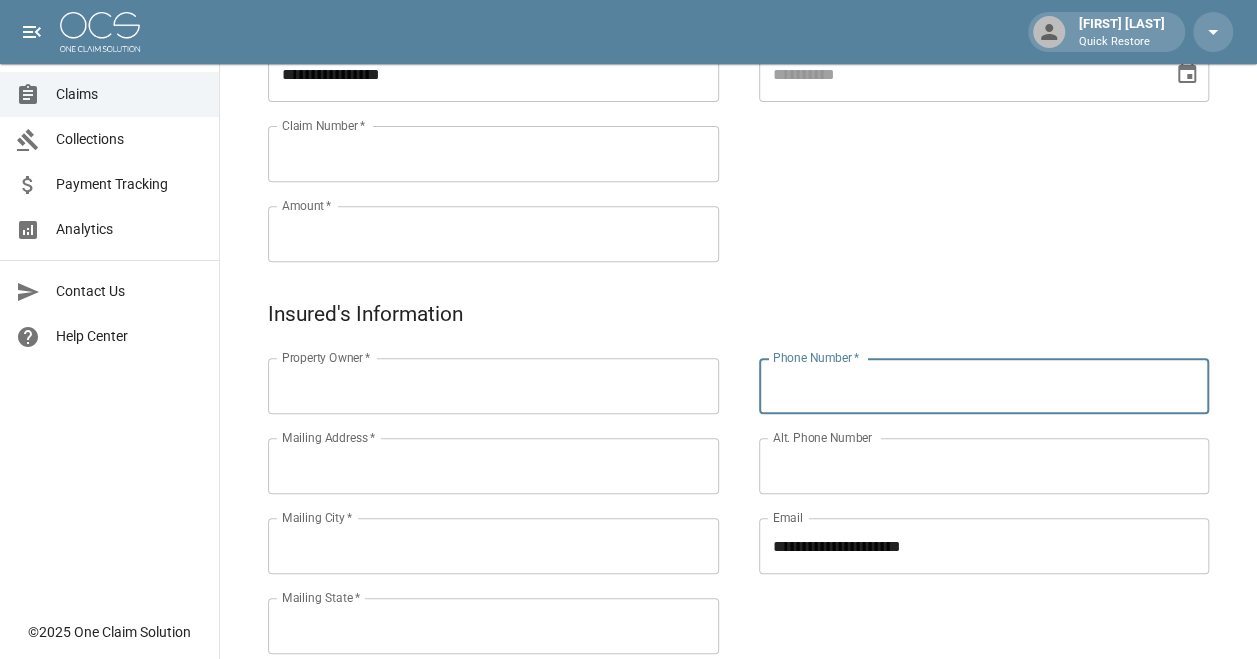 scroll, scrollTop: 297, scrollLeft: 0, axis: vertical 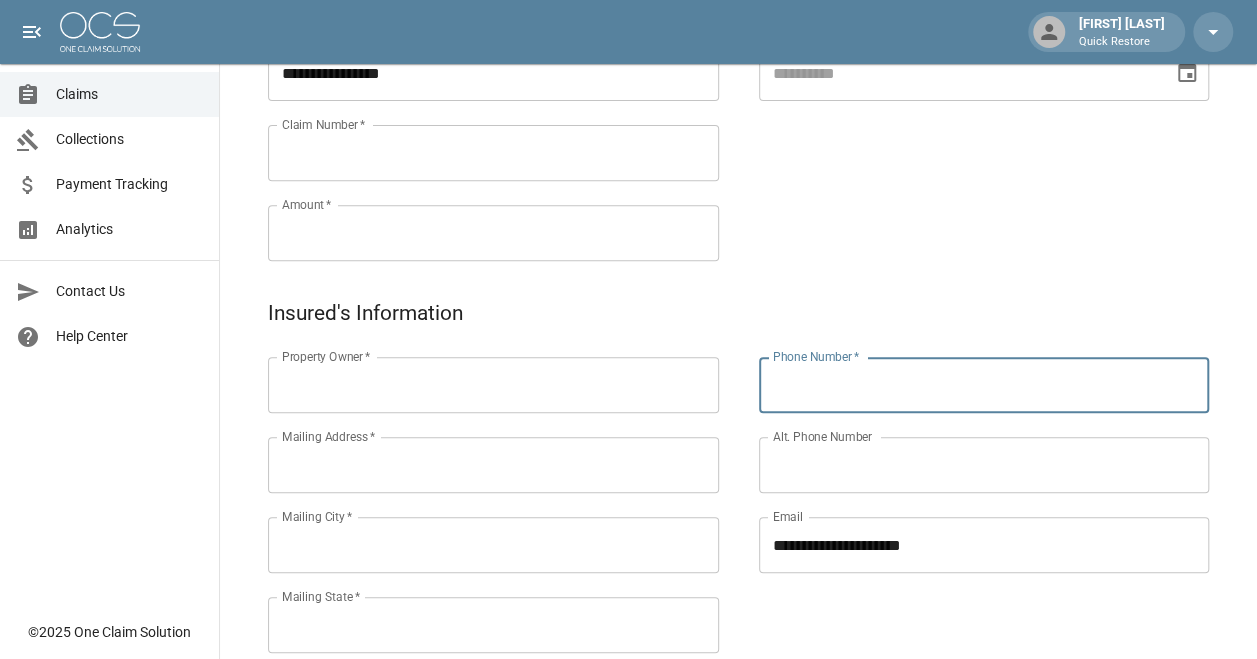 paste on "**********" 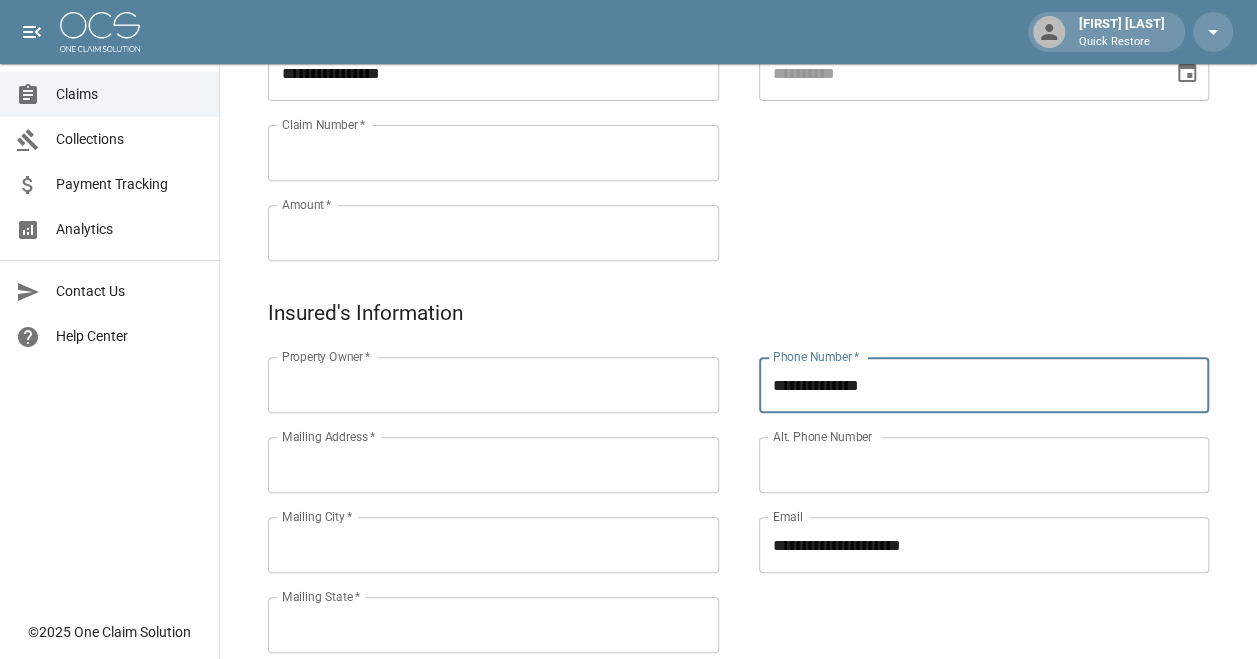 type on "**********" 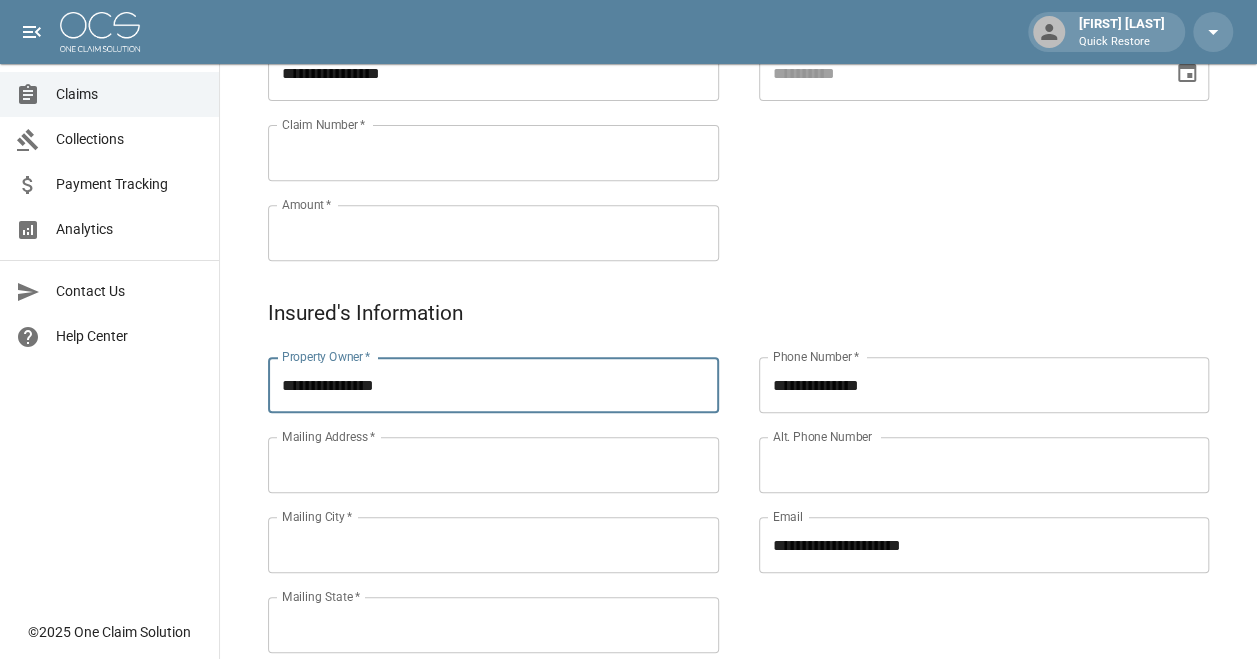 type on "**********" 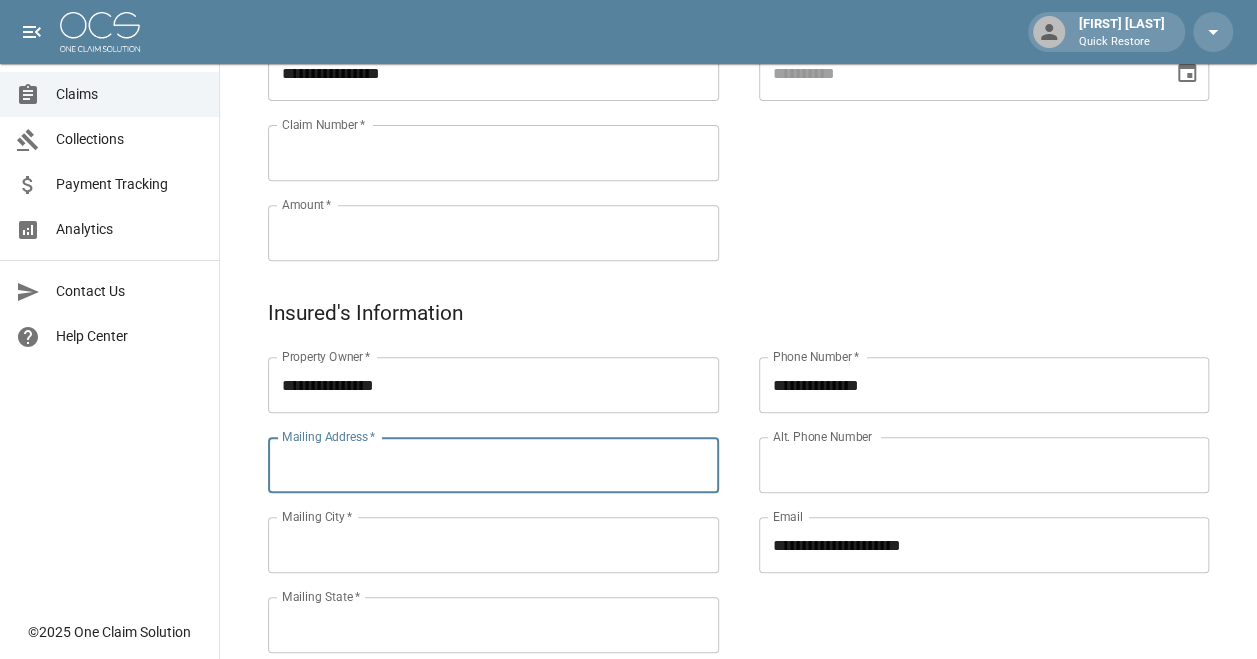 click on "Mailing Address   *" at bounding box center (493, 465) 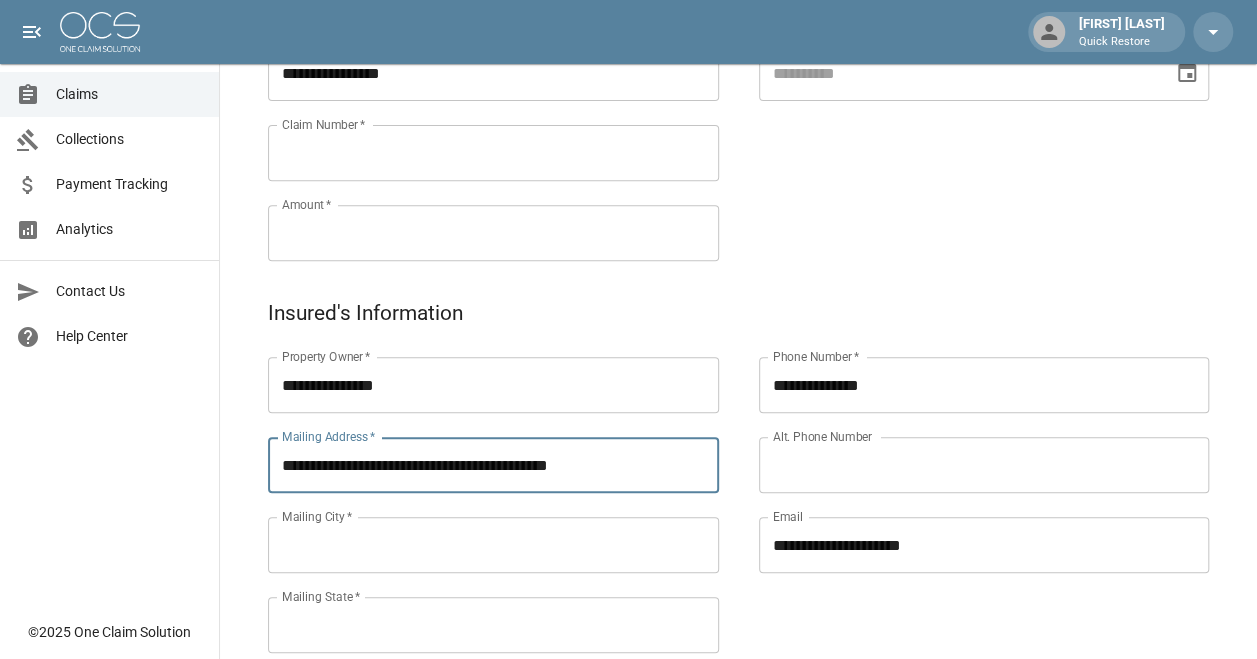type on "**********" 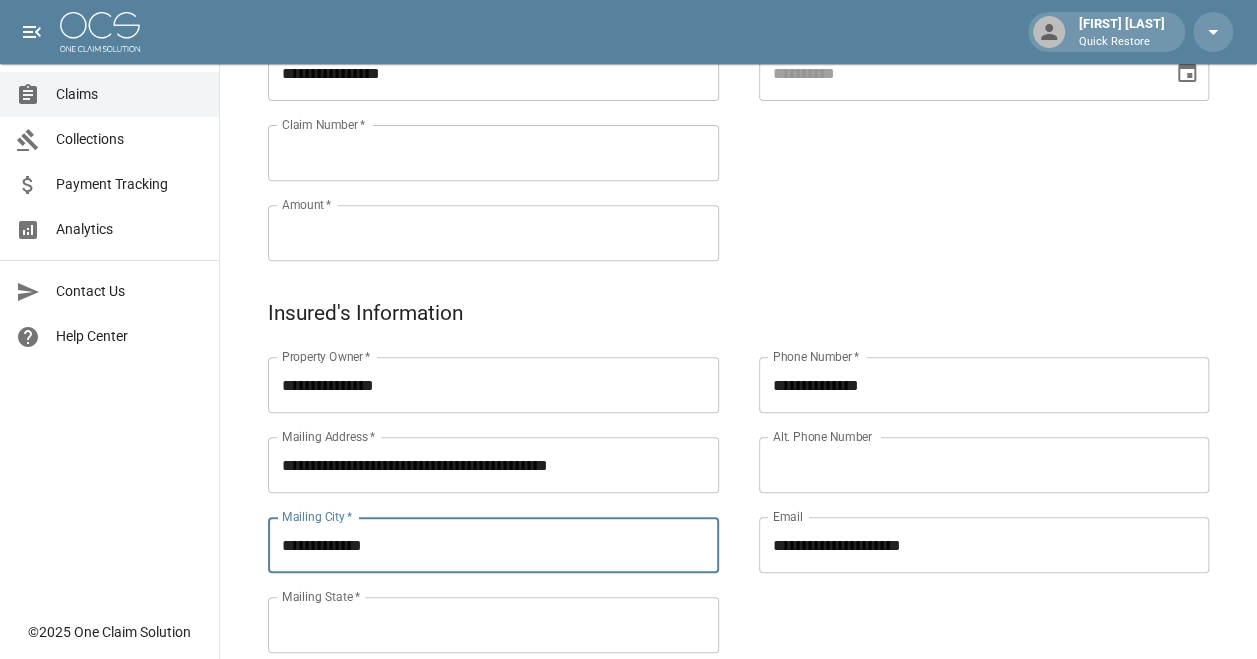 type on "**********" 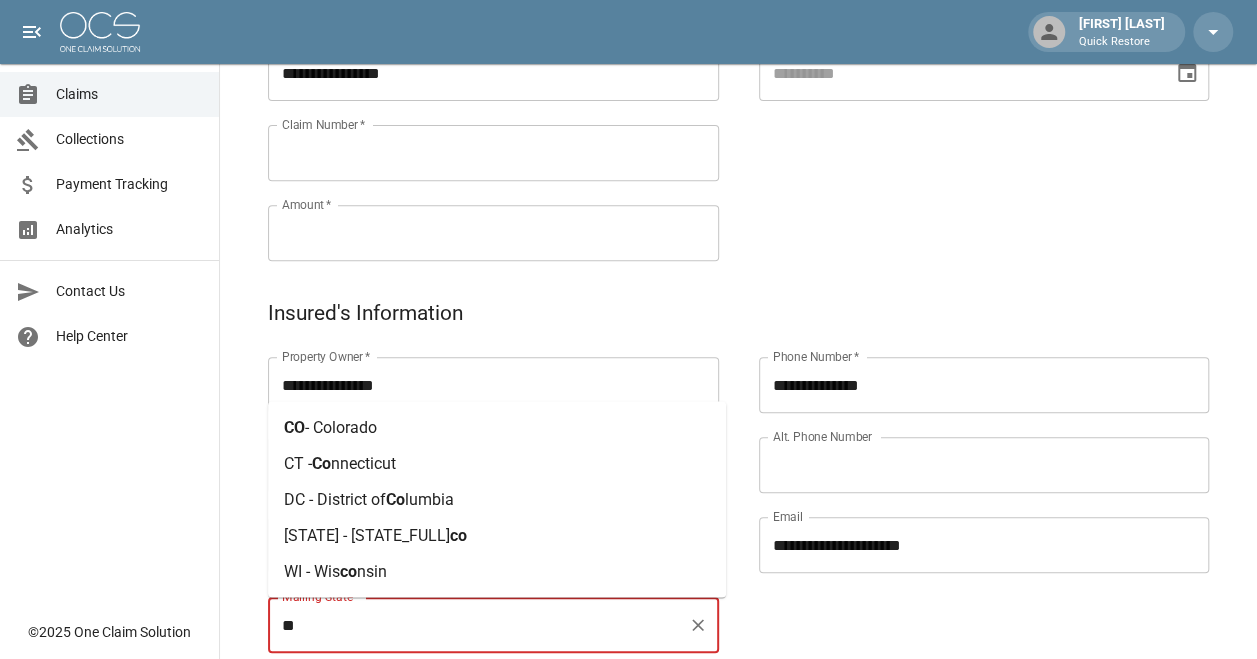 click on "- Colorado" at bounding box center [341, 426] 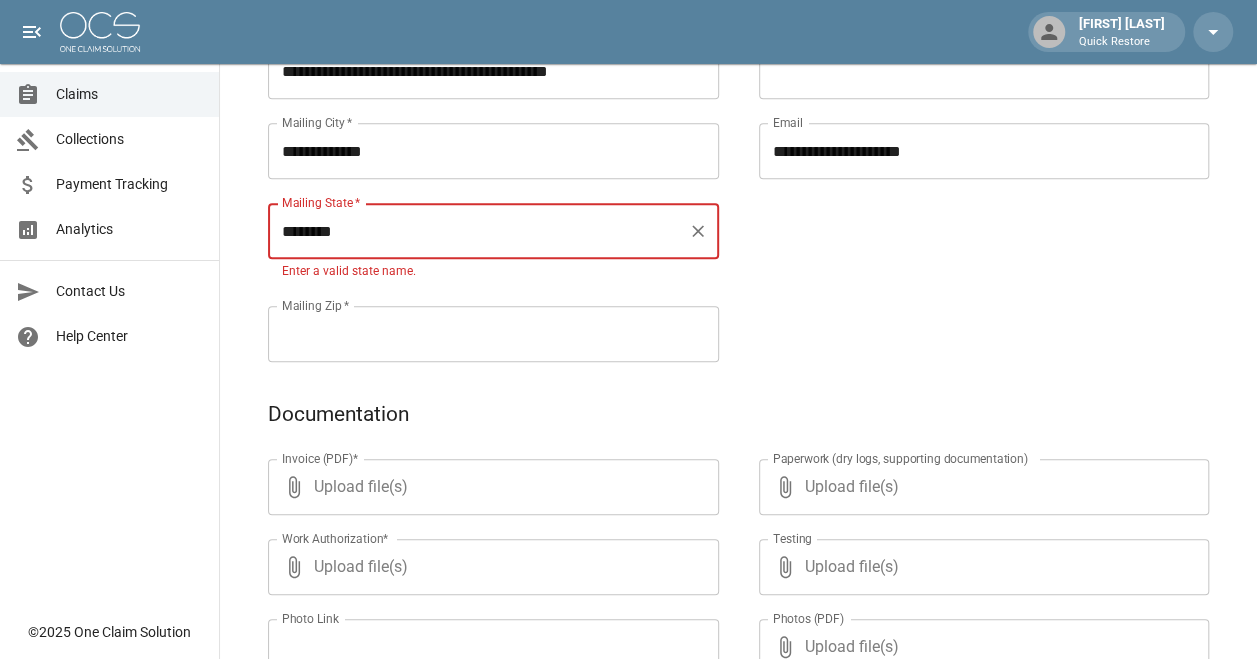 scroll, scrollTop: 692, scrollLeft: 0, axis: vertical 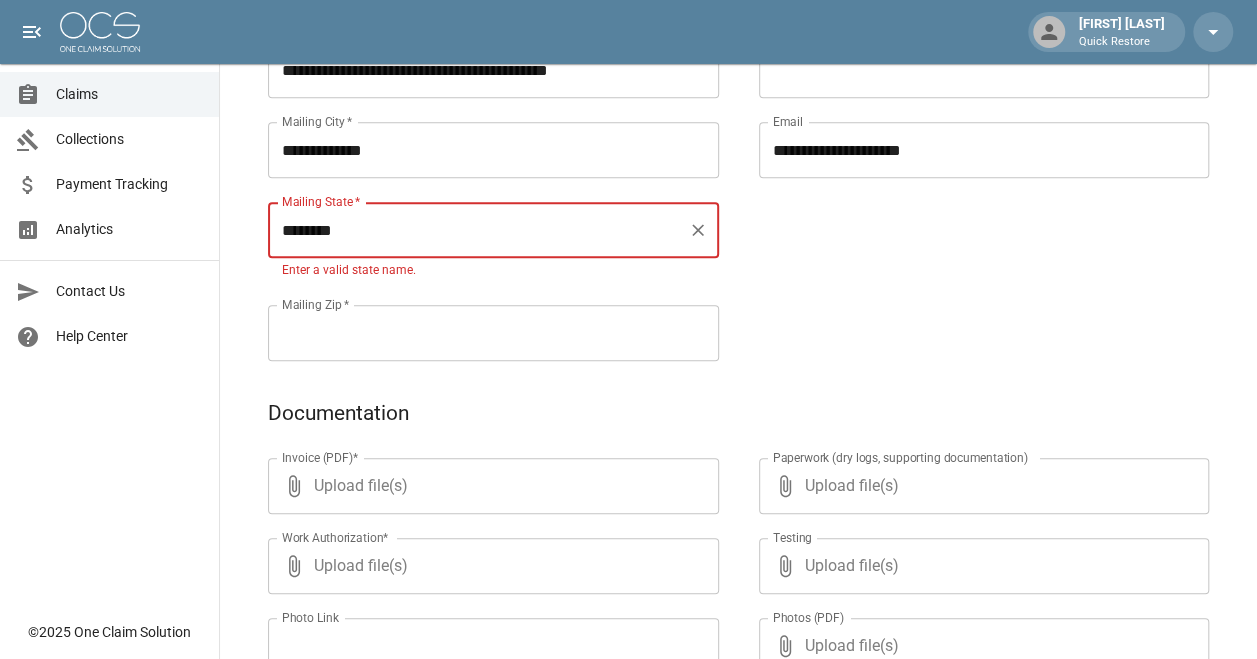 type on "********" 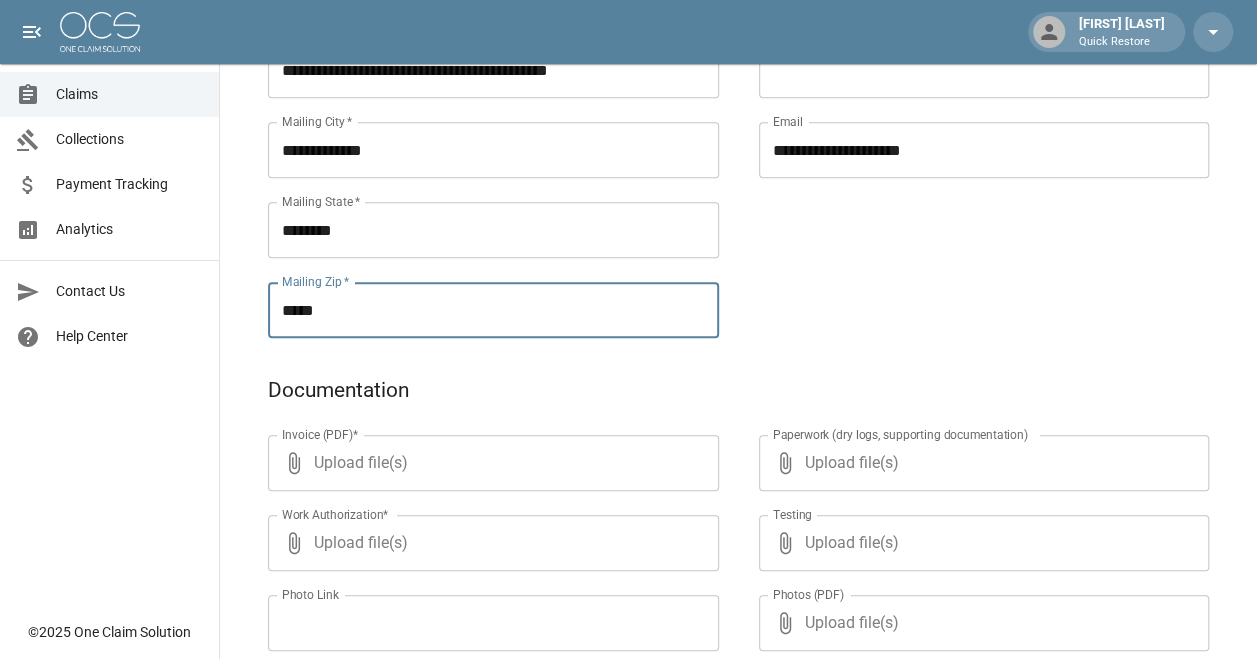 type on "*****" 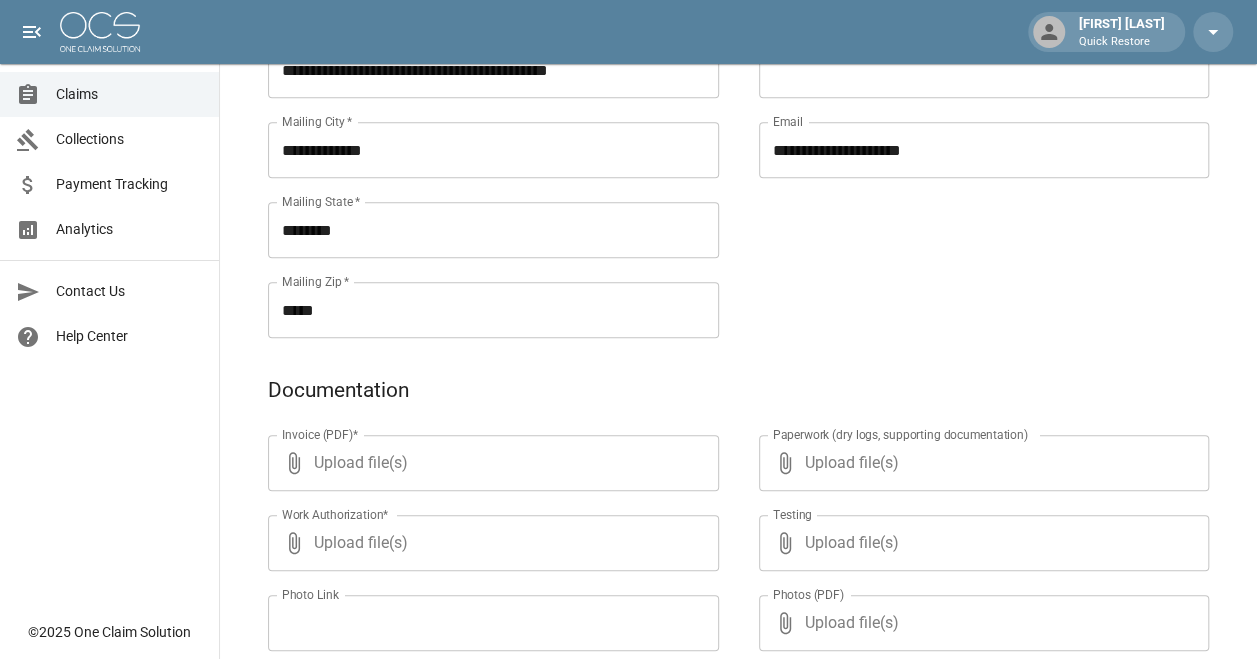 click on "**********" at bounding box center (964, 126) 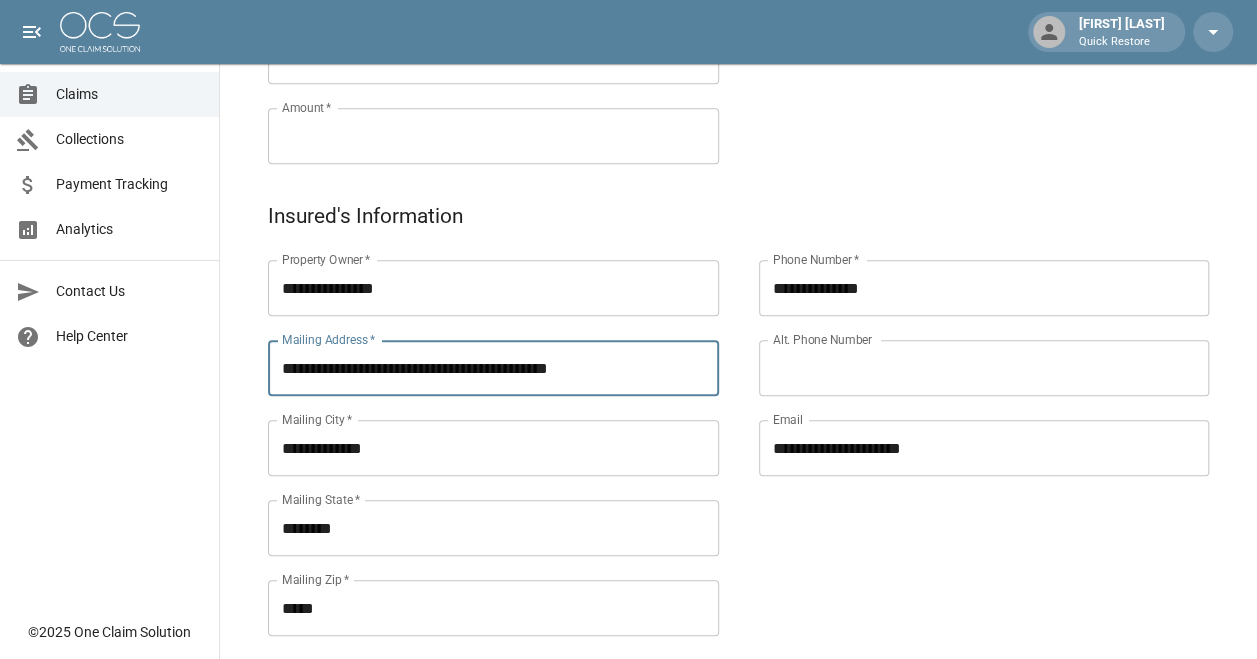 drag, startPoint x: 447, startPoint y: 356, endPoint x: 728, endPoint y: 378, distance: 281.8599 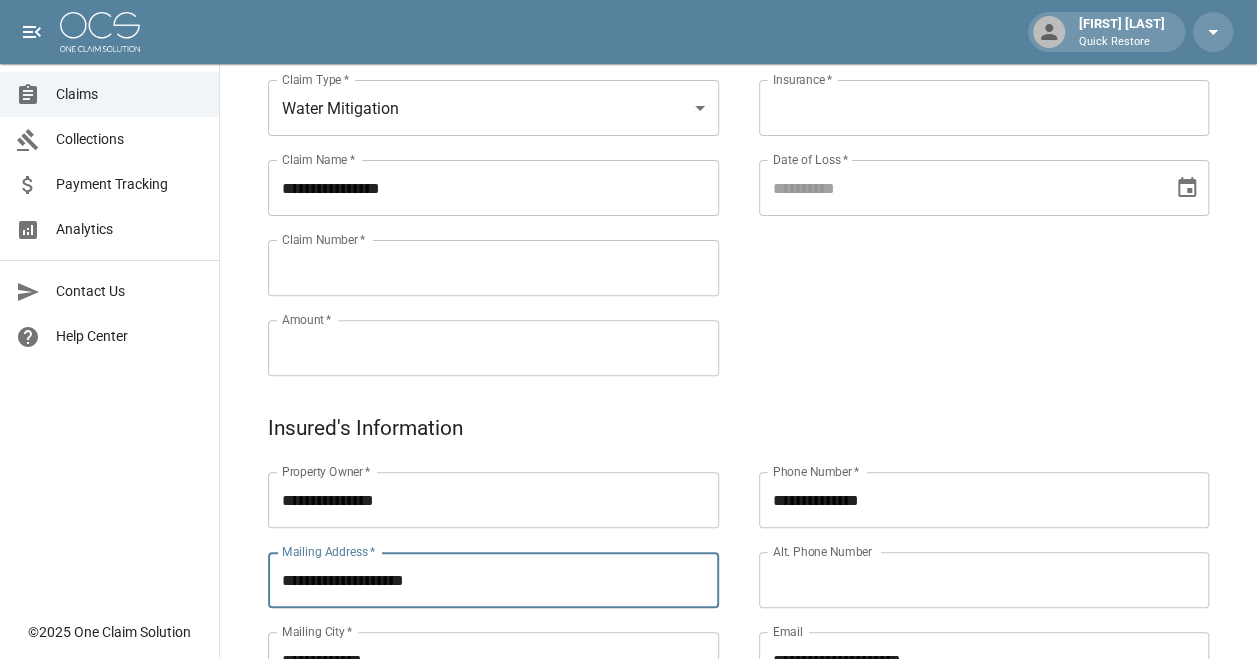 scroll, scrollTop: 159, scrollLeft: 0, axis: vertical 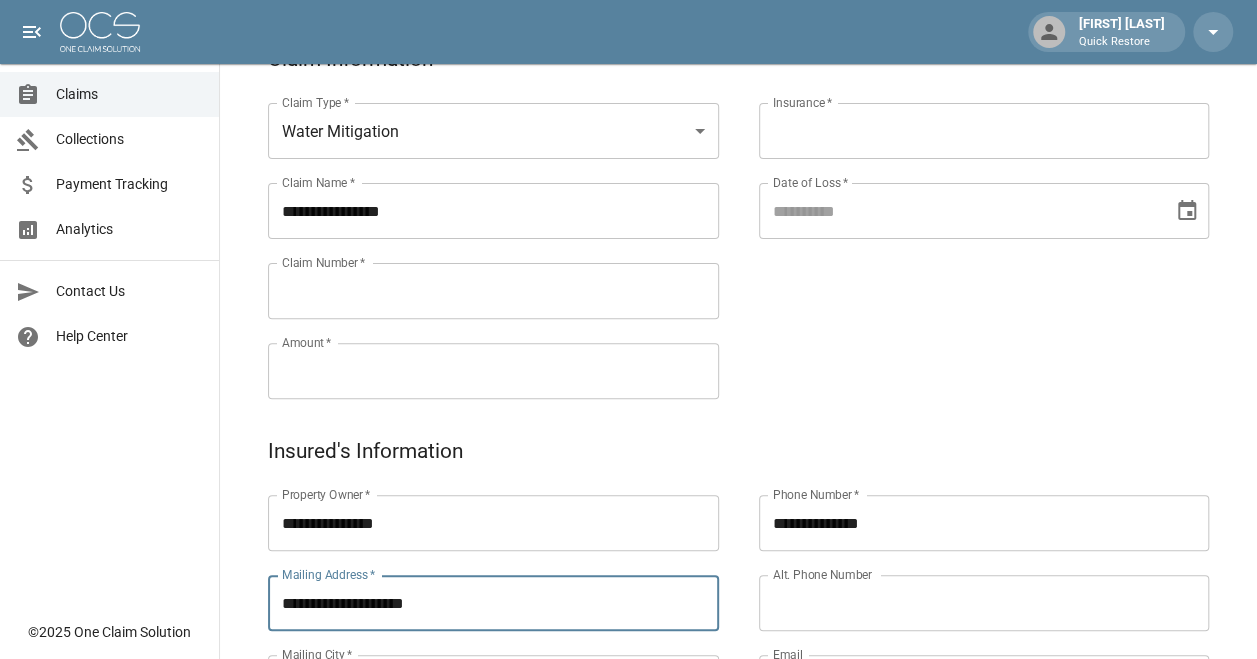 type on "**********" 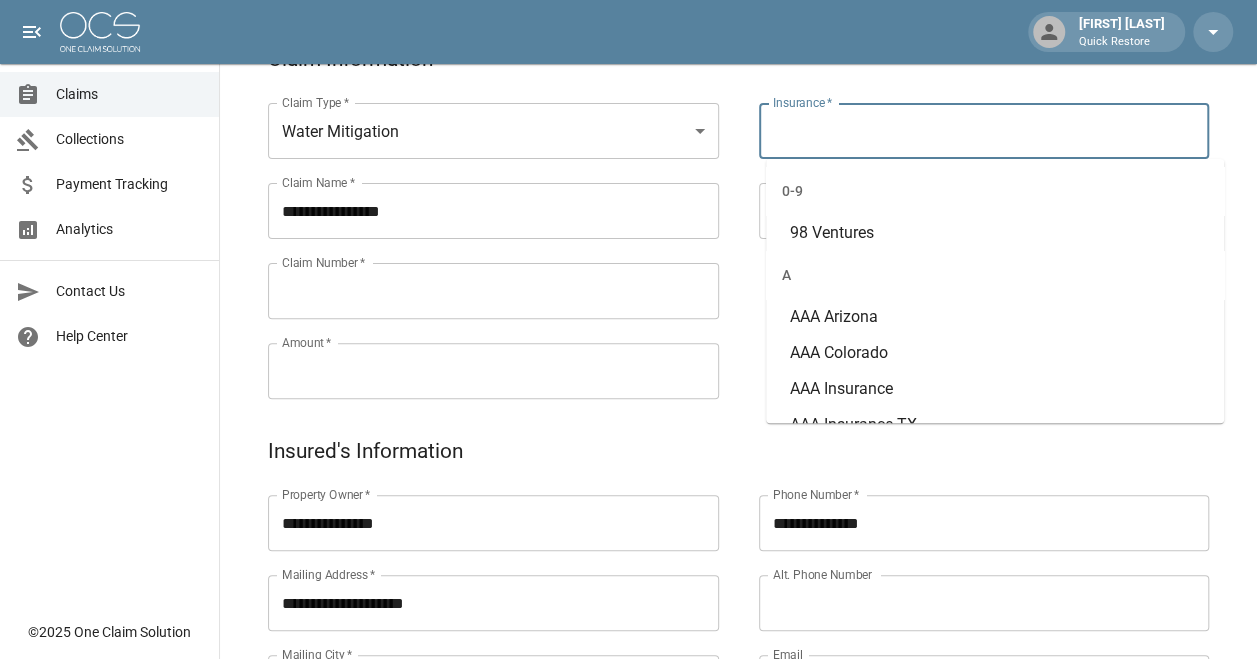 click on "Insurance   *" at bounding box center (984, 131) 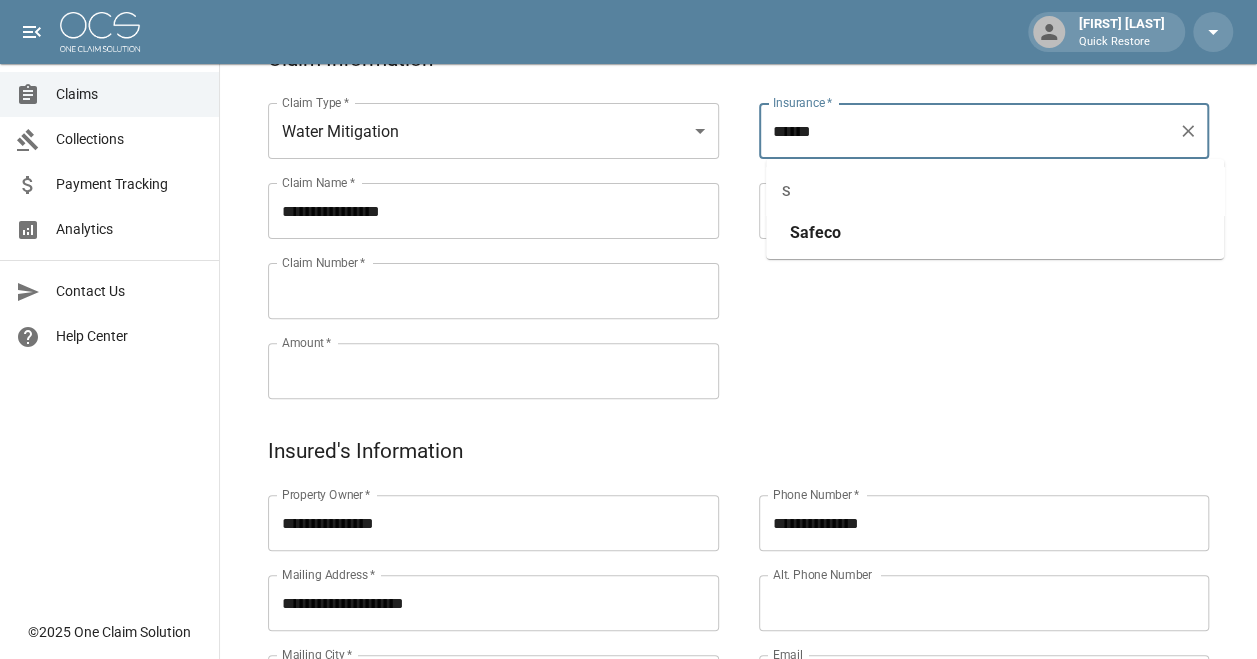 click on "Safeco" at bounding box center (995, 233) 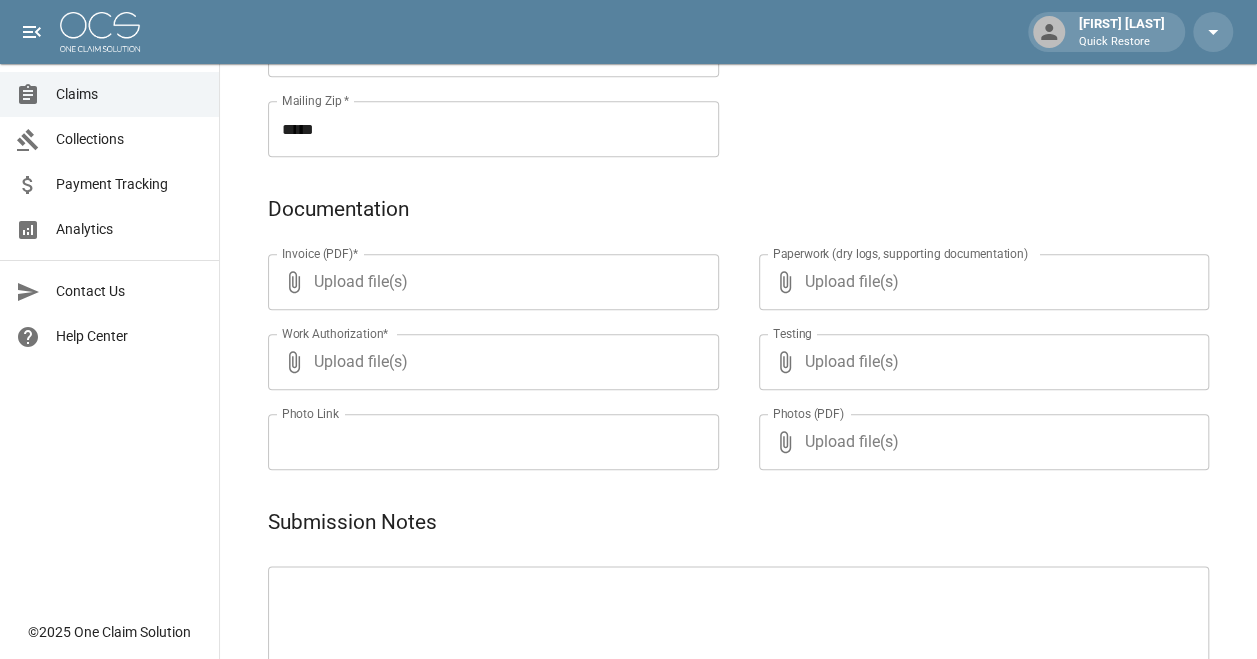 type on "******" 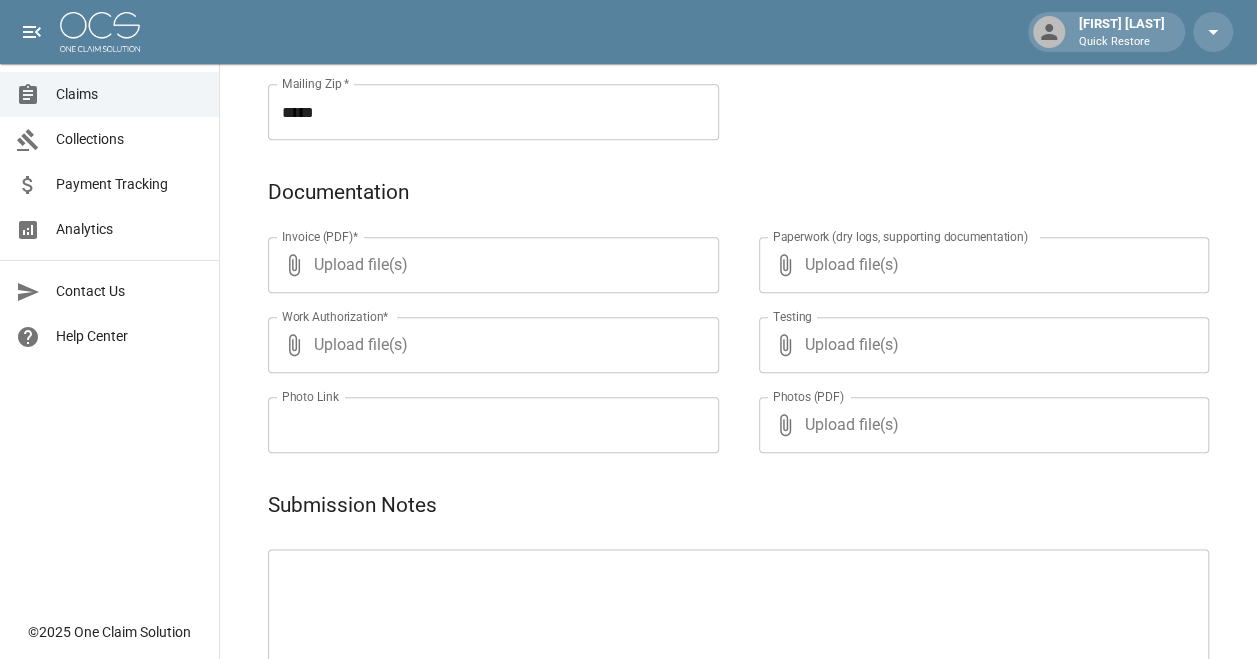 click on "Invoice (PDF)* ​ Upload file(s) Invoice (PDF)* Work Authorization* ​ Upload file(s) Work Authorization* Photo Link Photo Link" at bounding box center (473, 321) 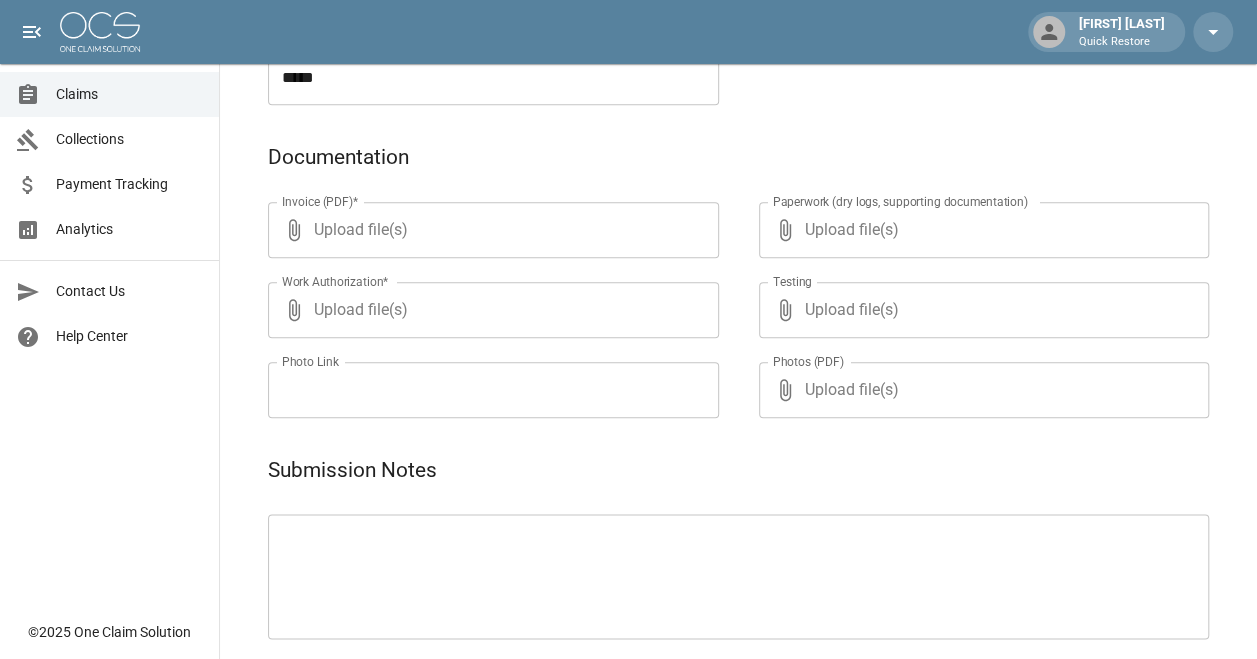 scroll, scrollTop: 926, scrollLeft: 0, axis: vertical 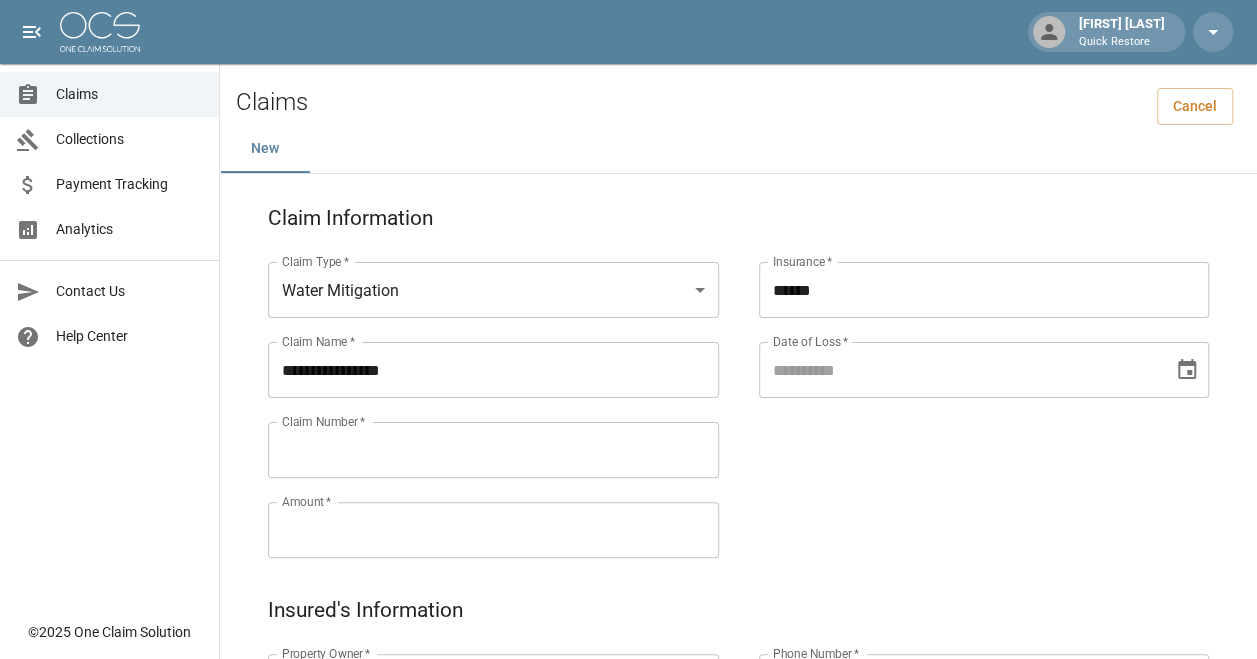click on "Amount   *" at bounding box center (493, 530) 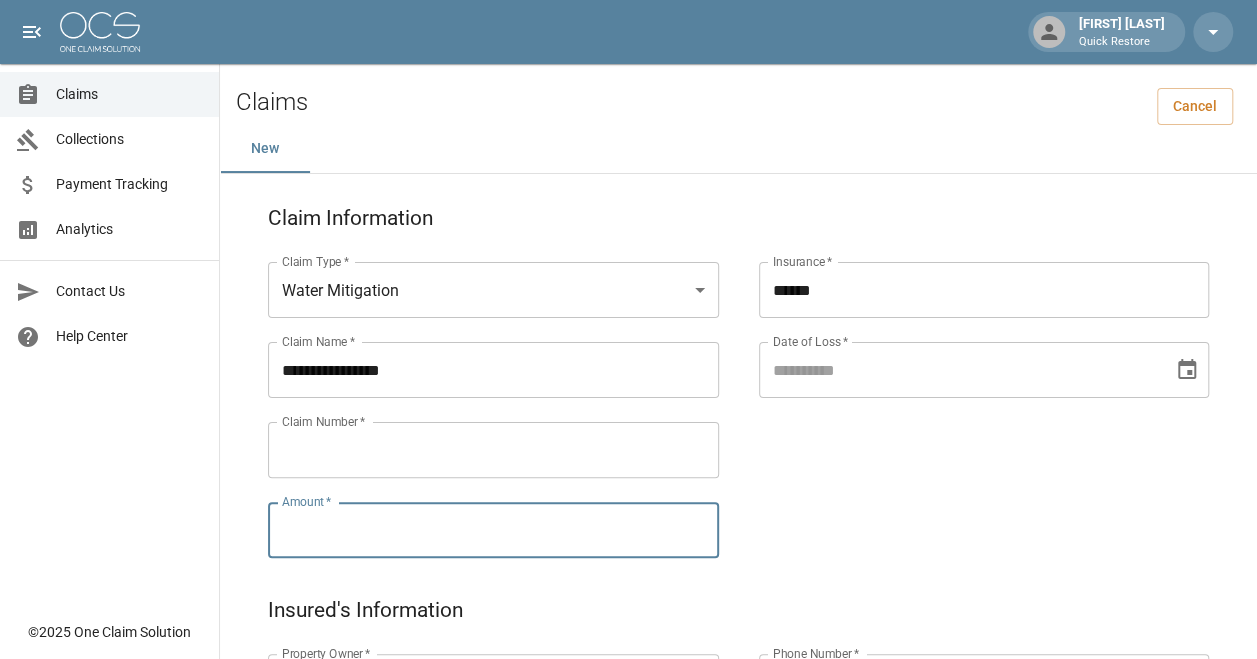 paste on "*********" 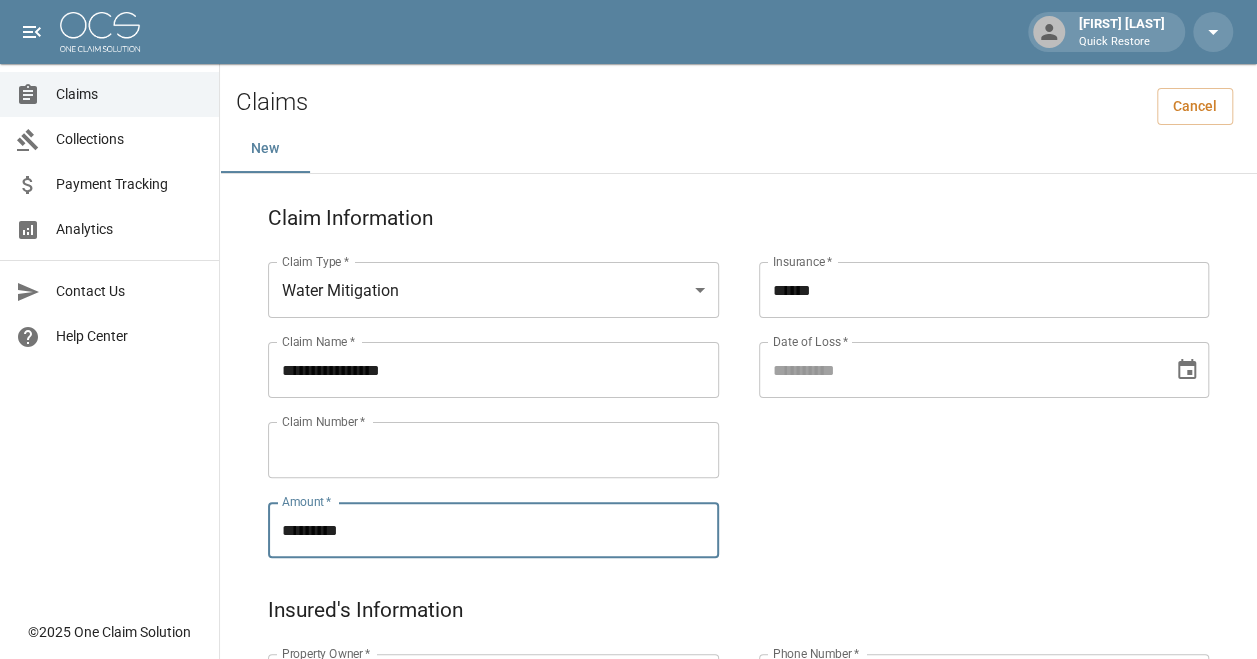 type on "*********" 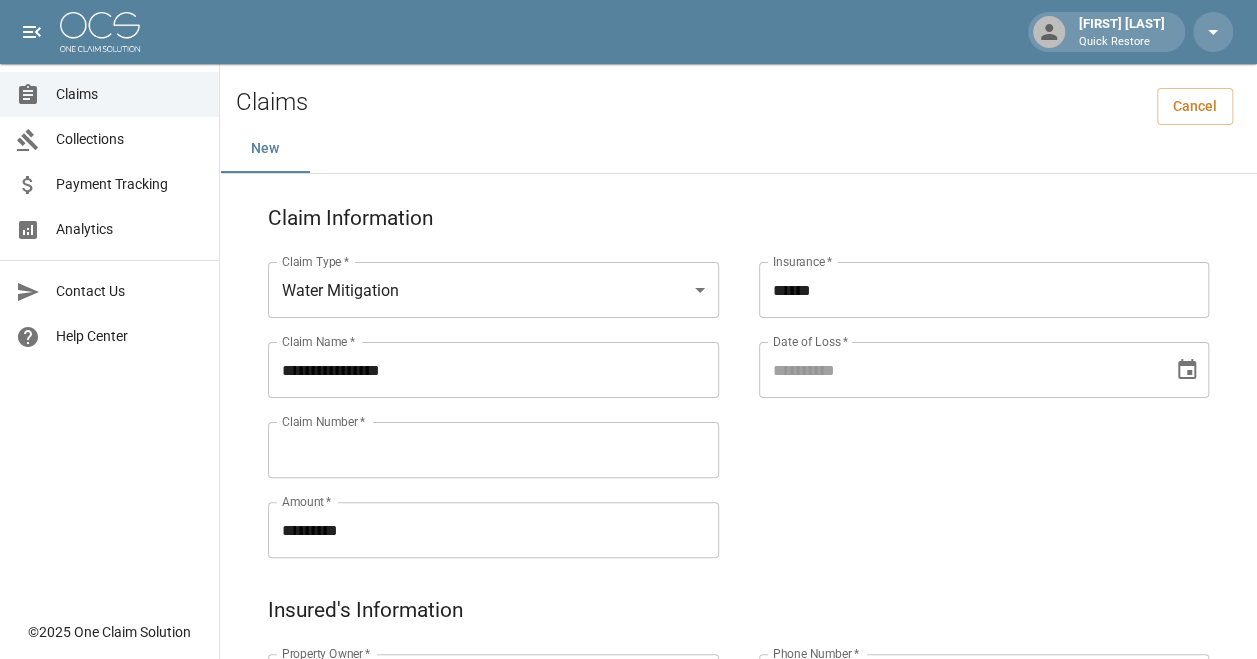 click on "Claim Number   *" at bounding box center [493, 450] 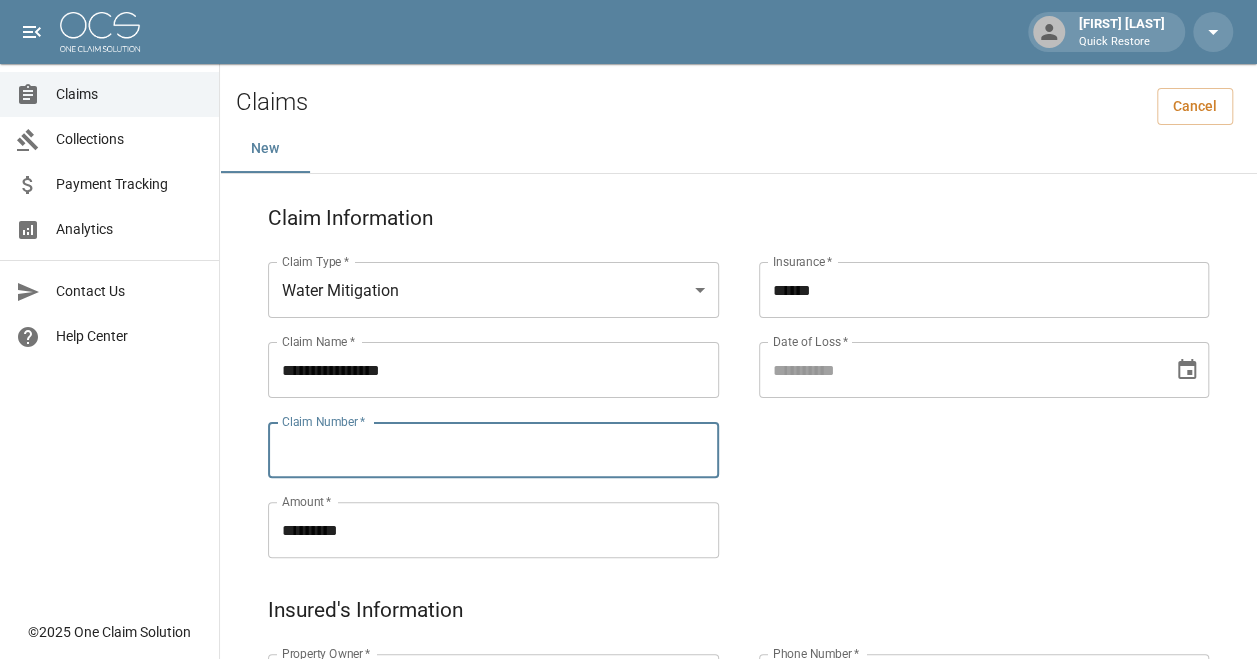 paste on "**********" 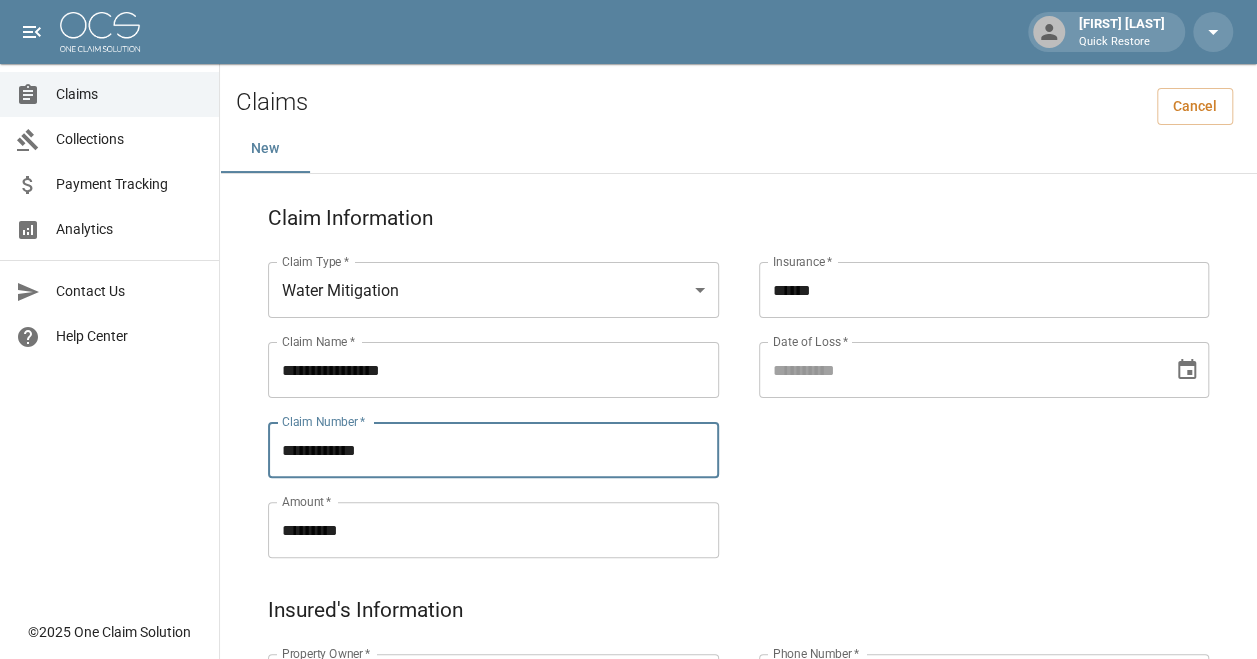 type on "**********" 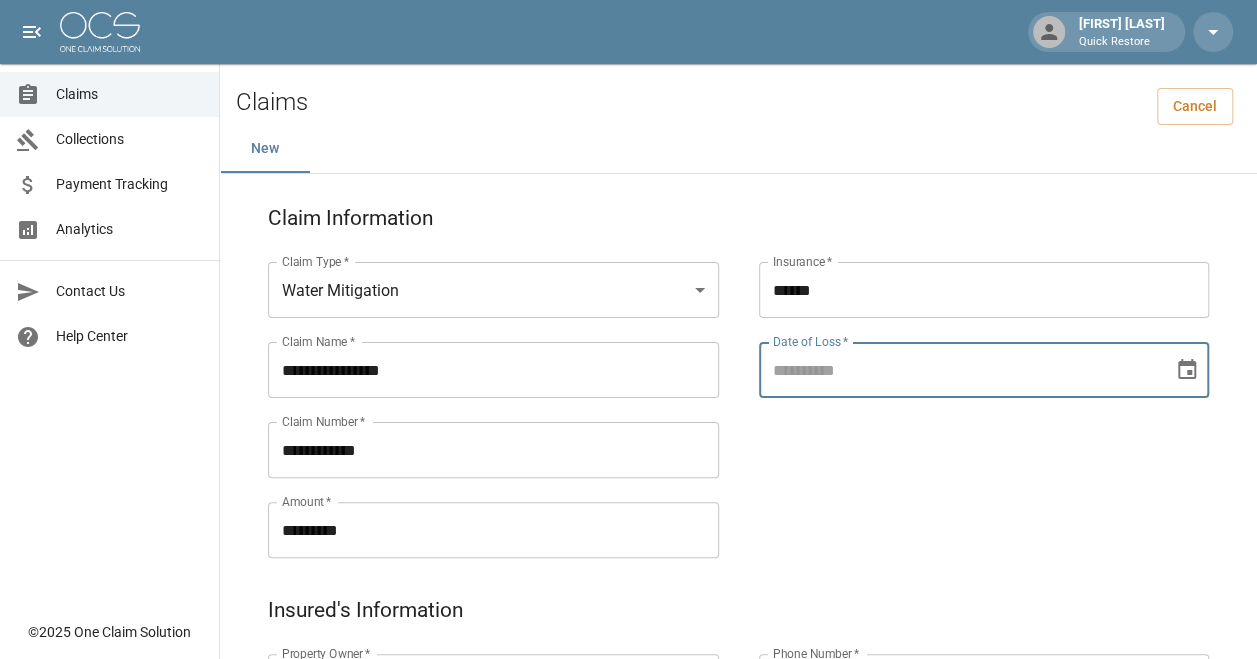 type on "**********" 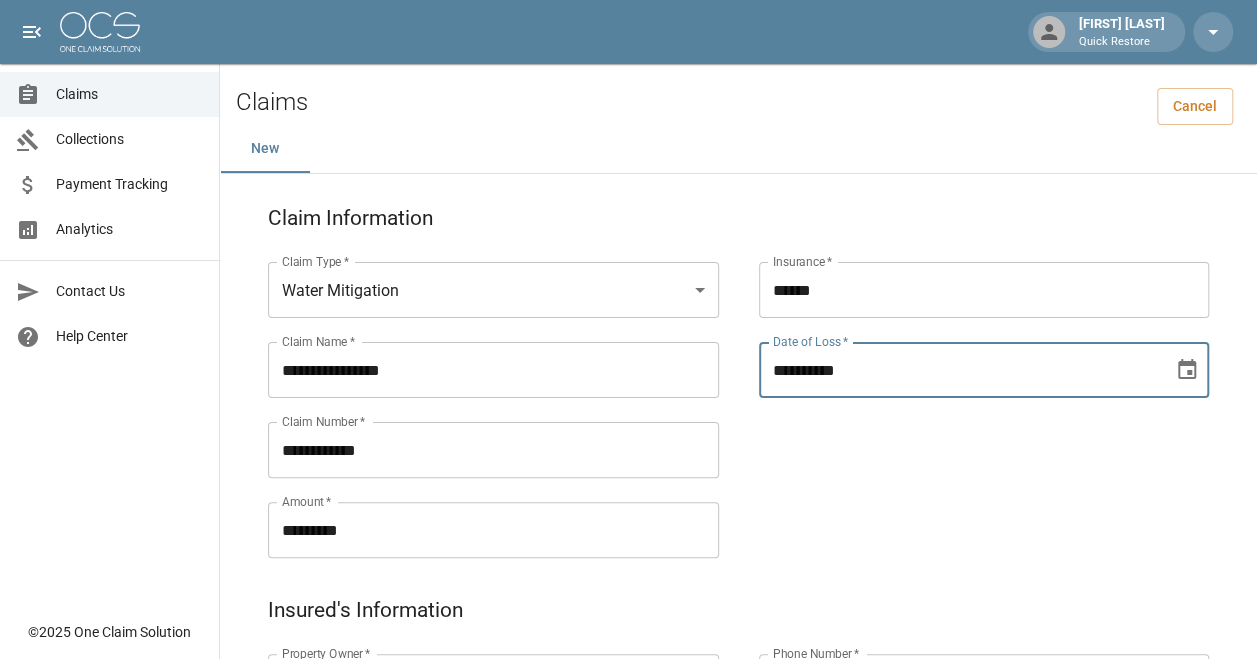 click on "**********" at bounding box center (959, 370) 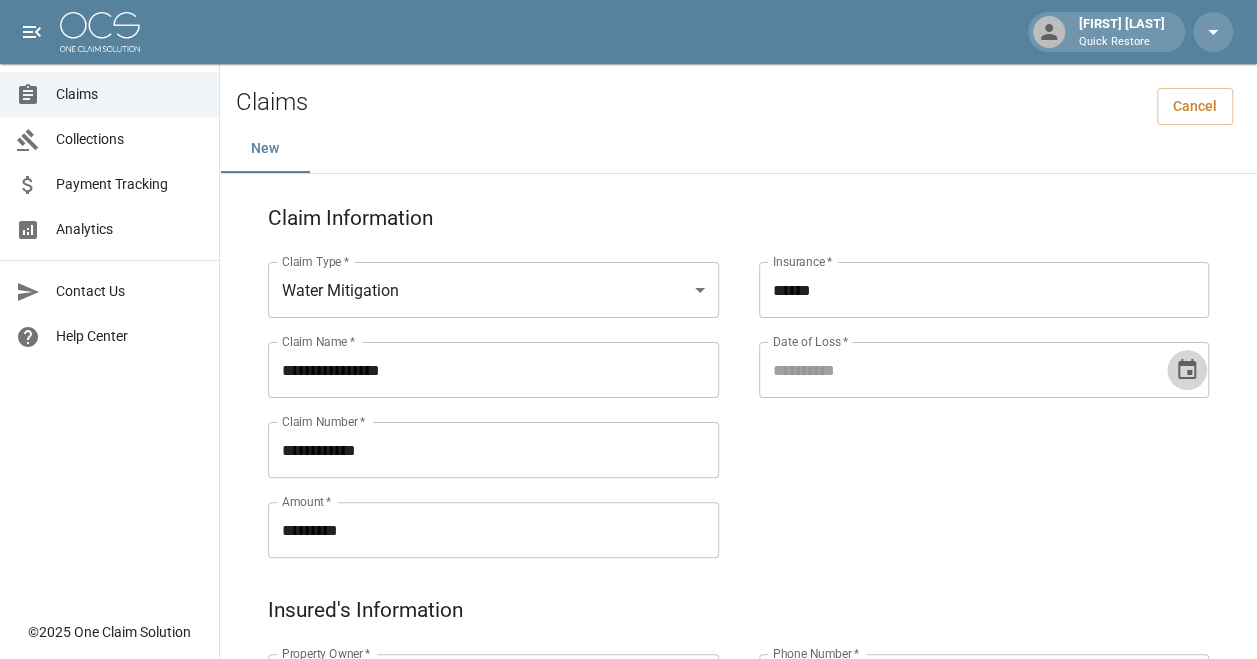click 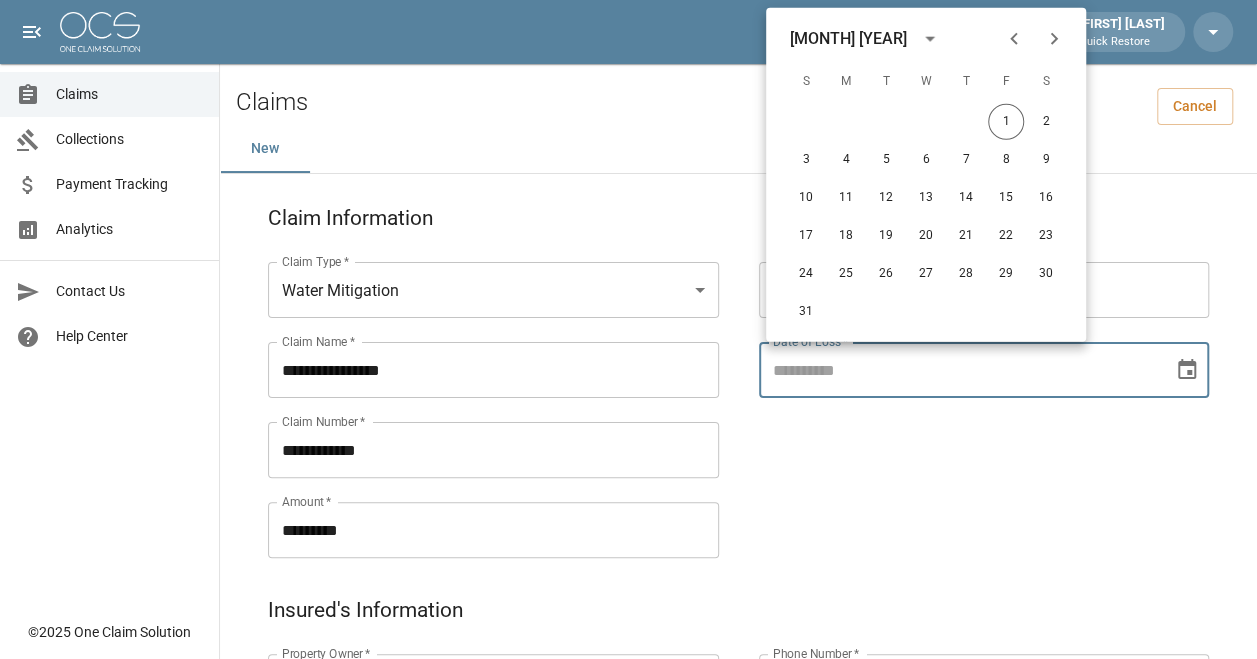 click 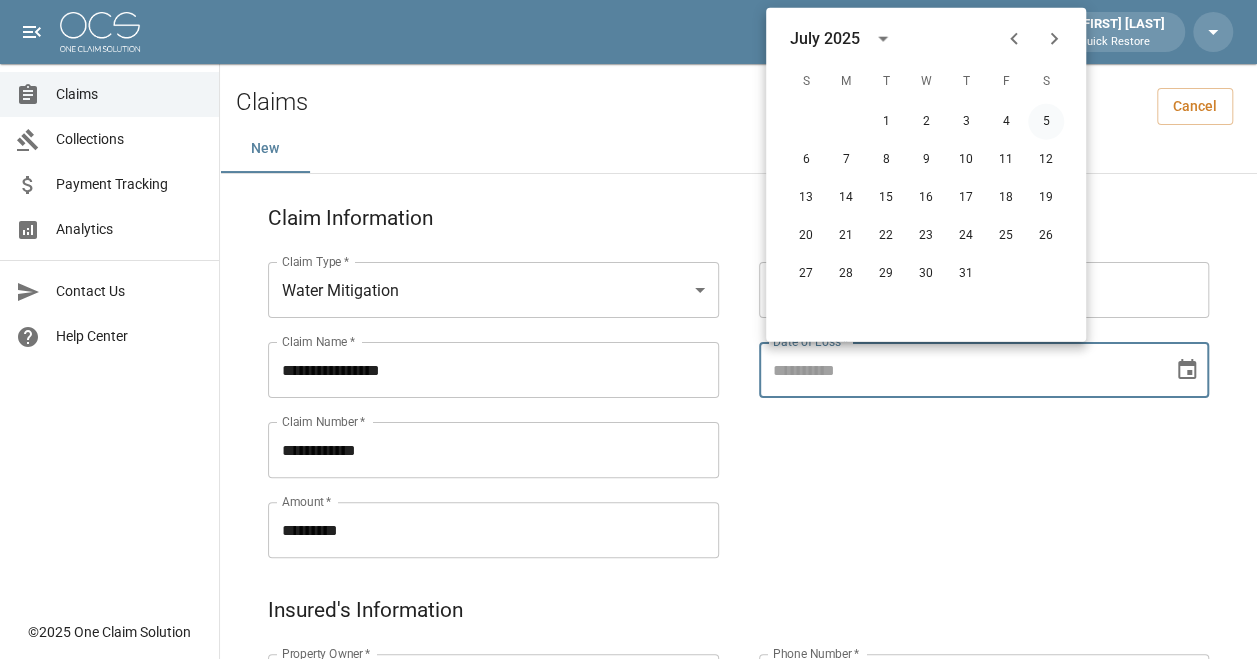 click on "5" at bounding box center (1046, 122) 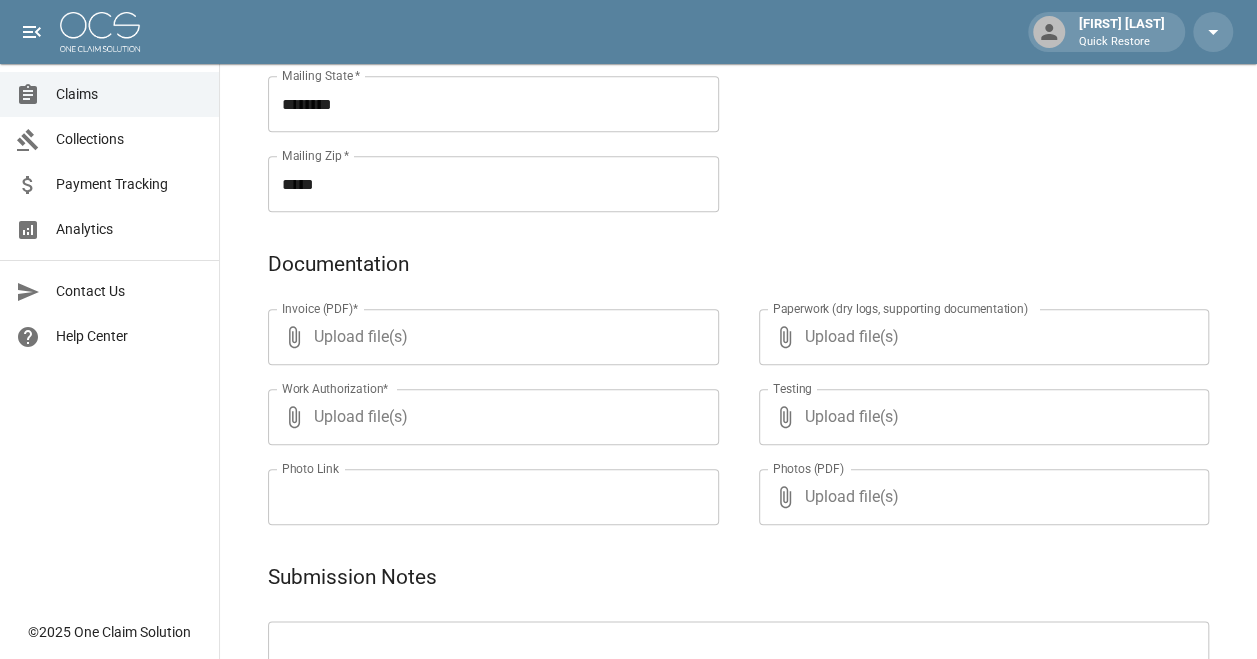 click on "Upload file(s)" at bounding box center (489, 337) 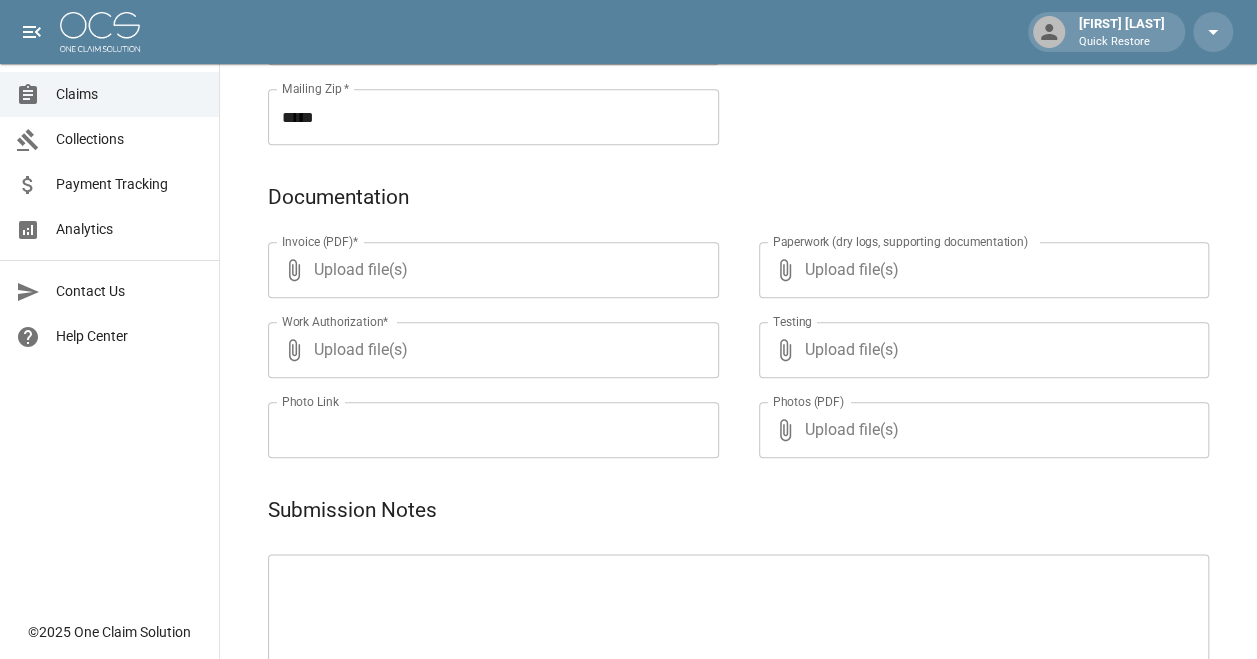scroll, scrollTop: 886, scrollLeft: 0, axis: vertical 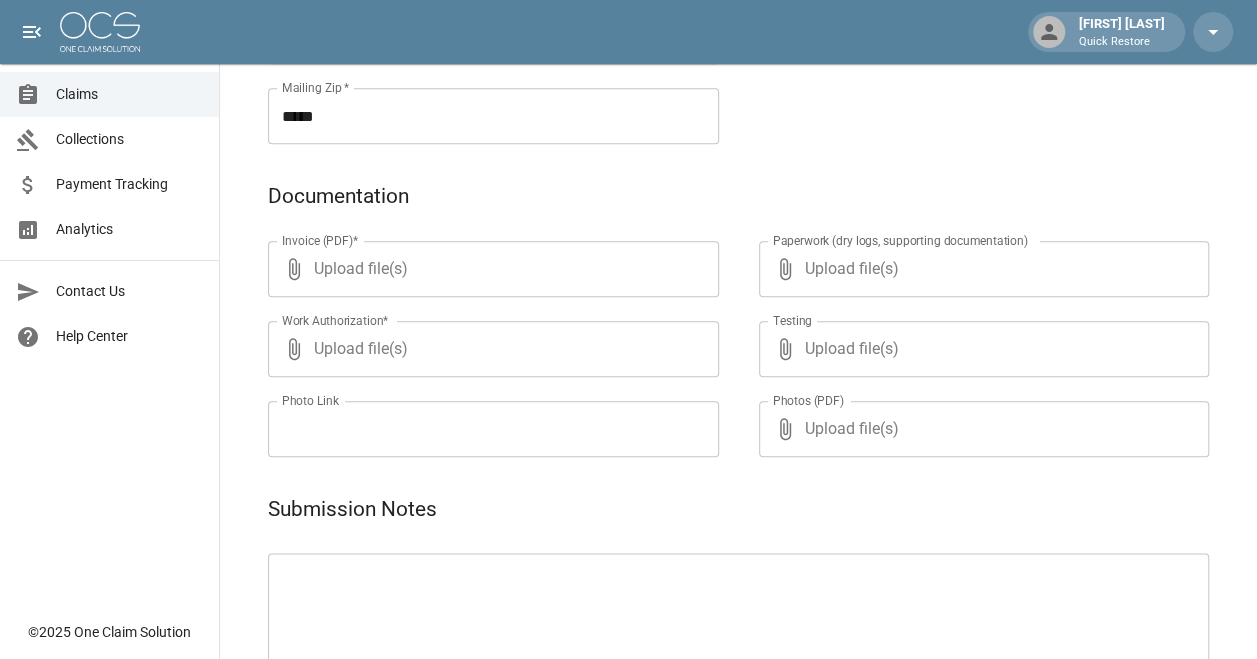 type on "**********" 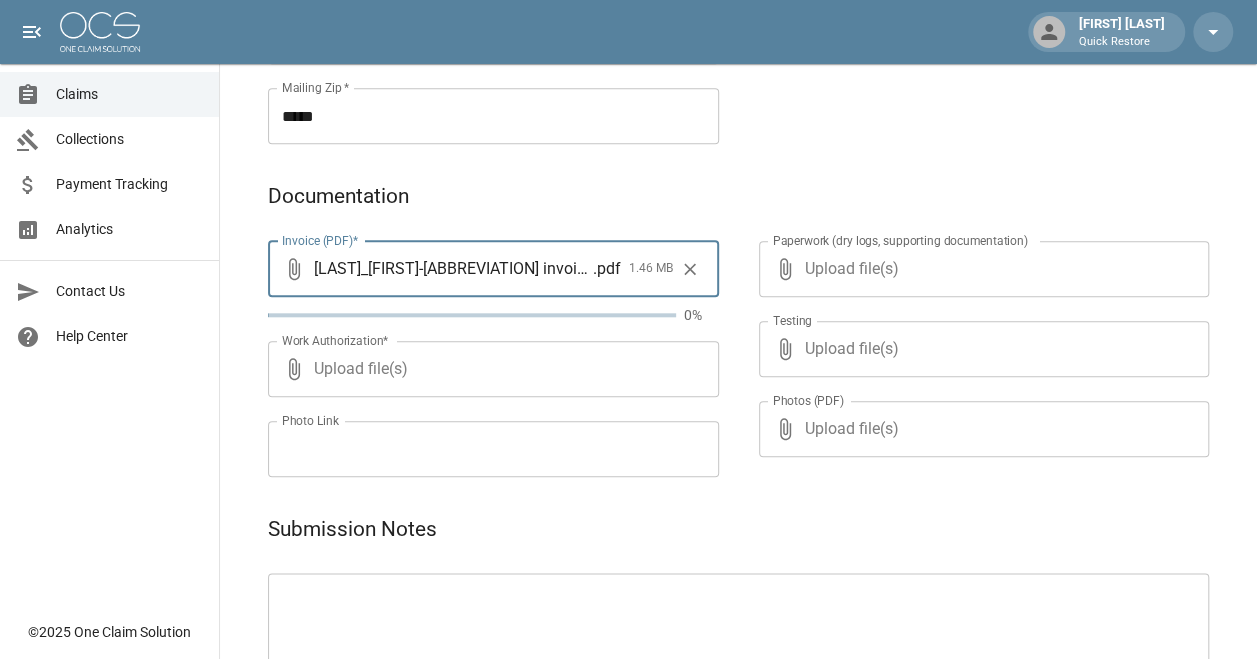 click on "Upload file(s)" at bounding box center [980, 269] 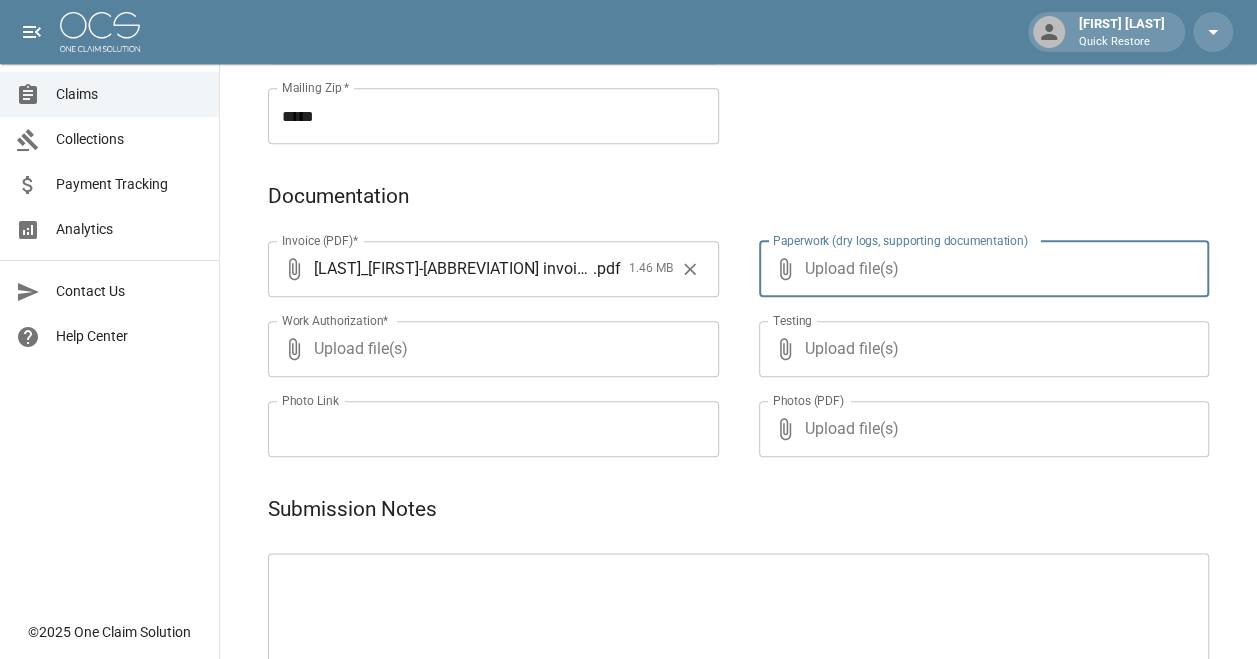 type on "**********" 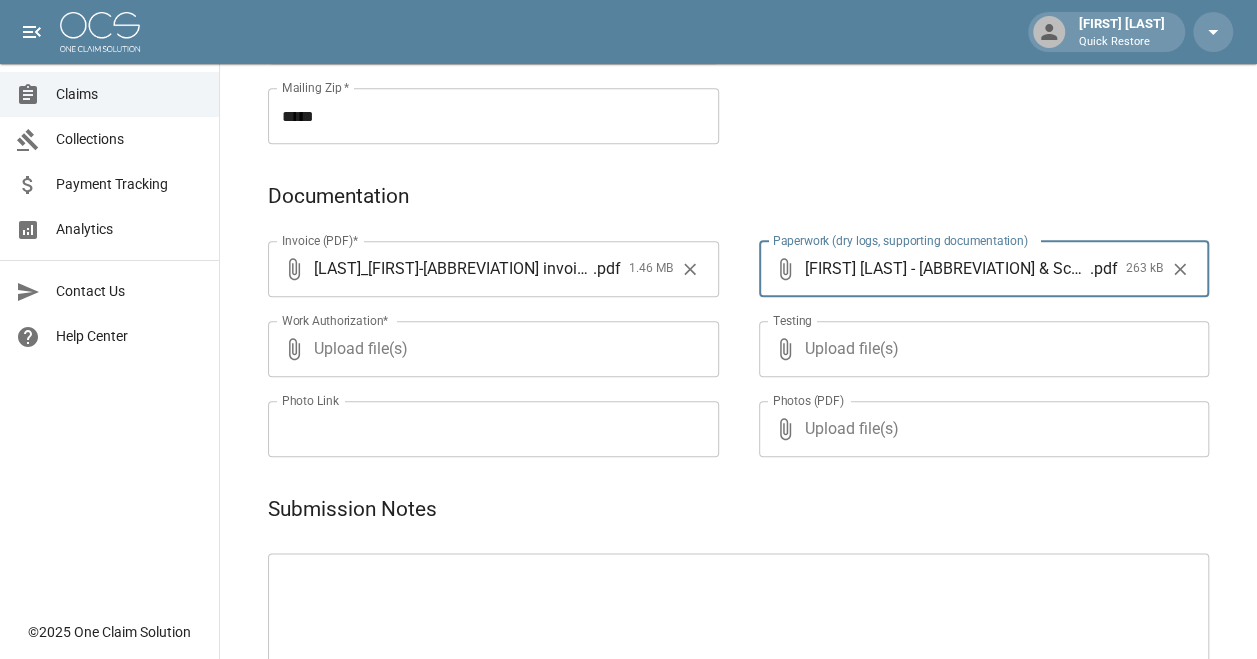 click on "Upload file(s)" at bounding box center (489, 349) 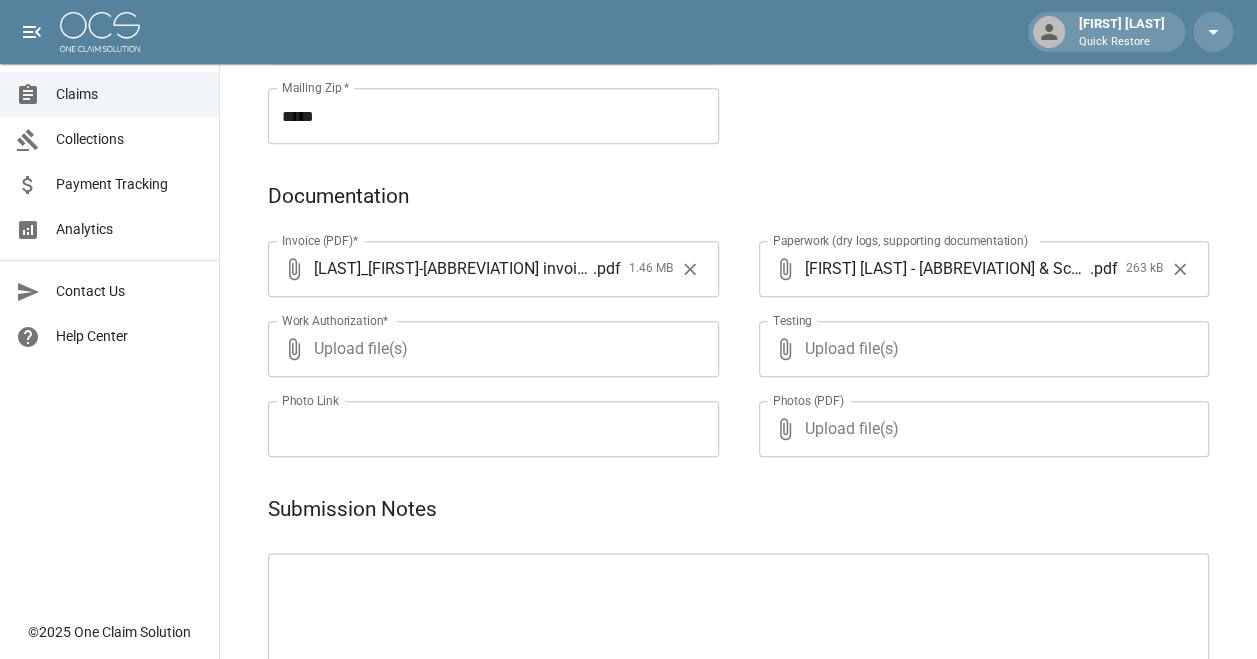 click on "Upload file(s)" at bounding box center [489, 349] 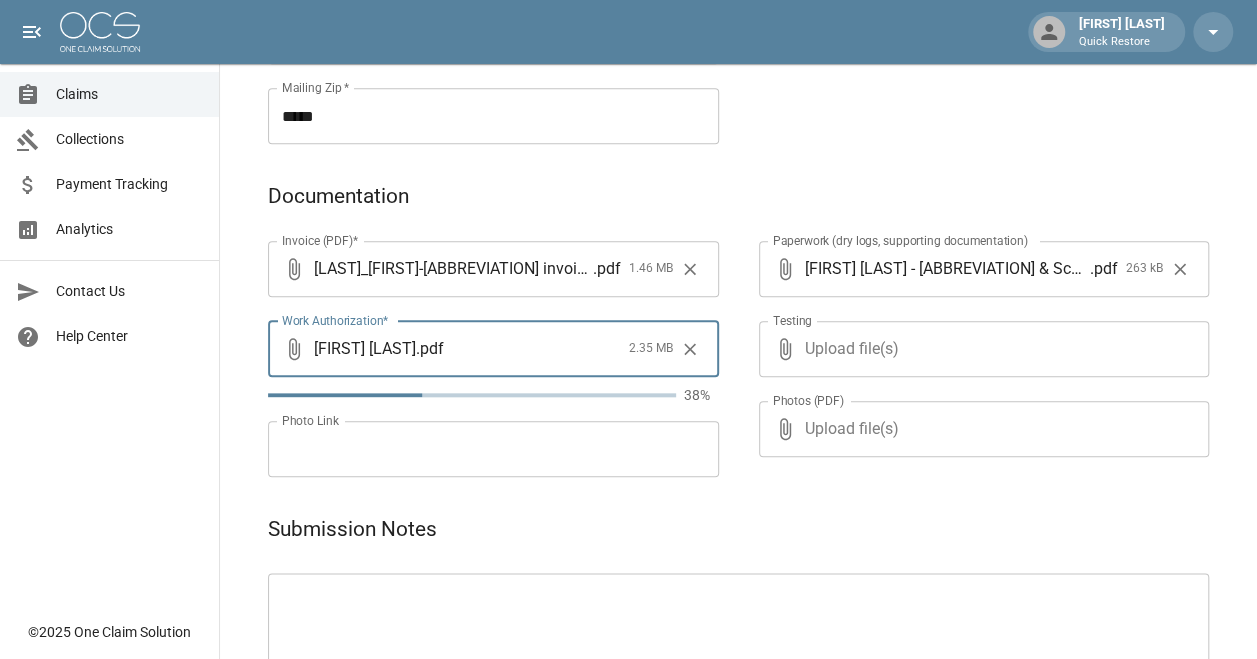 click on "Upload file(s)" at bounding box center [980, 349] 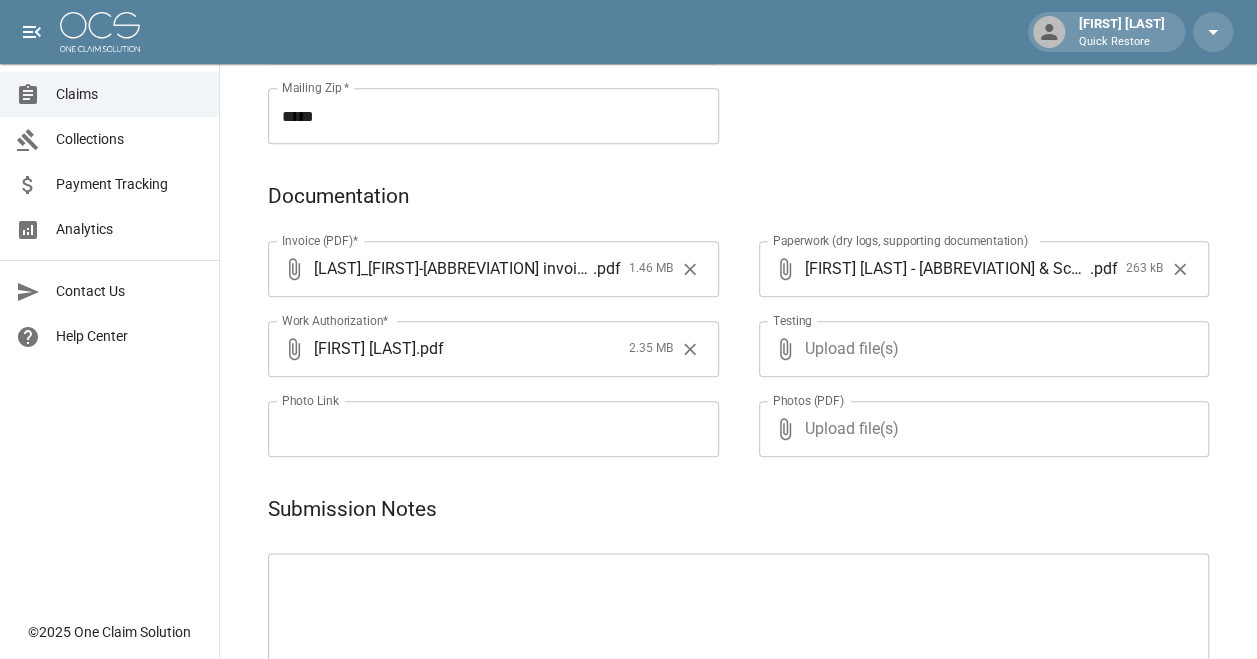 type on "**********" 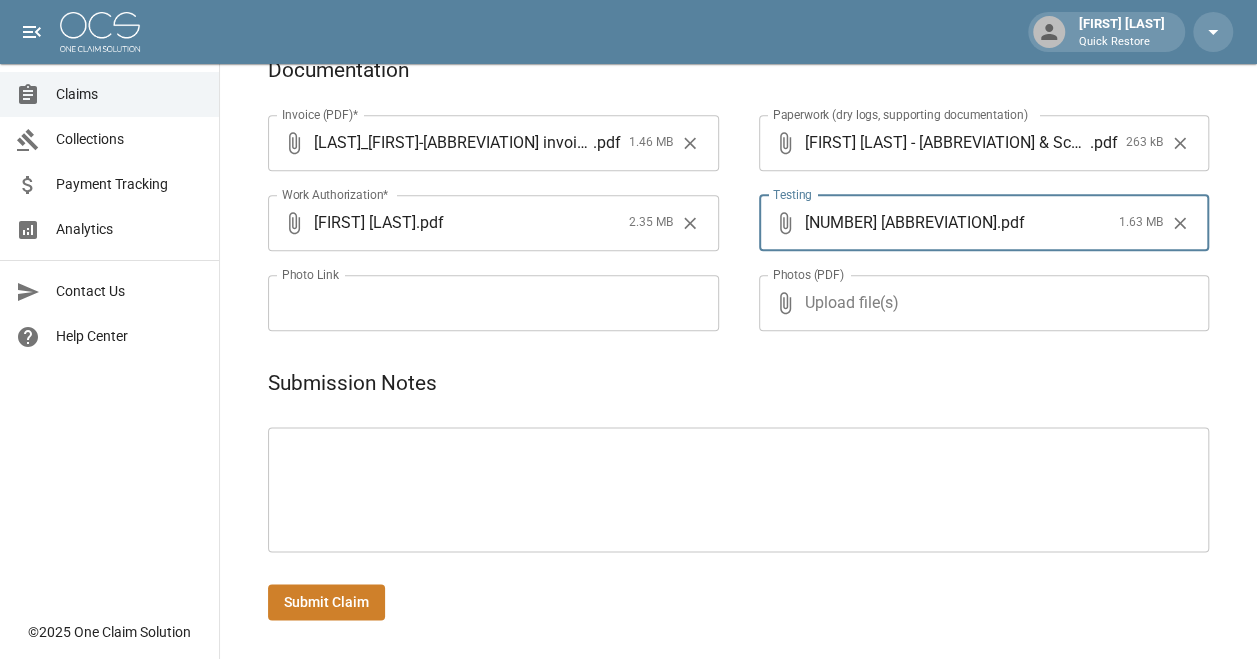 scroll, scrollTop: 1013, scrollLeft: 0, axis: vertical 